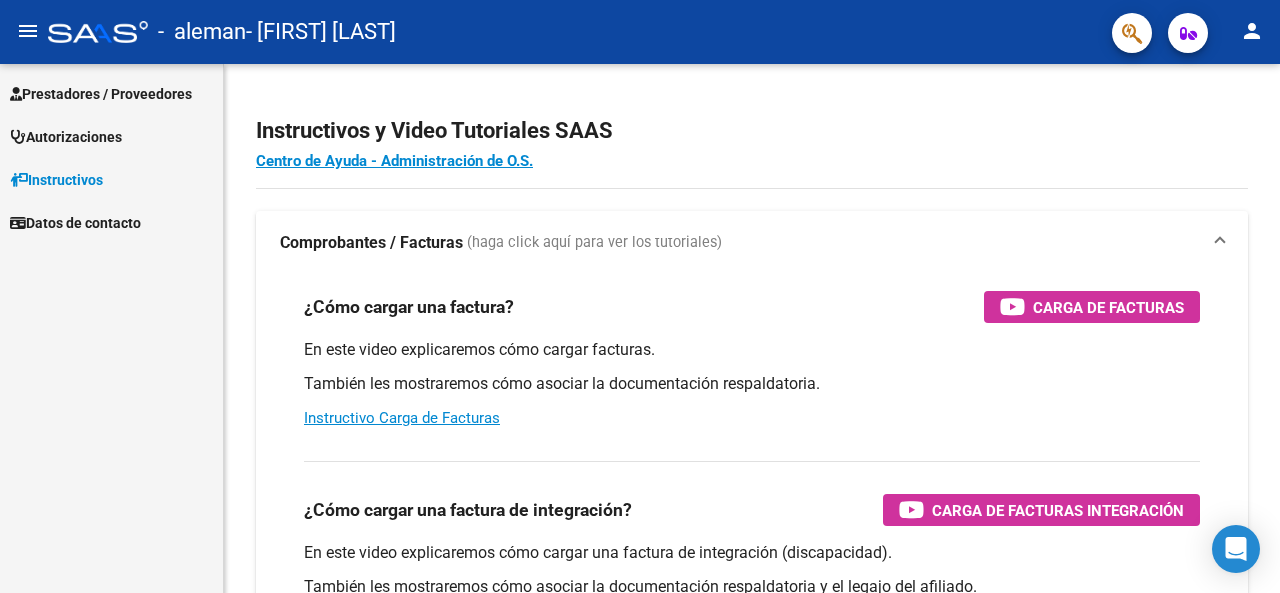 scroll, scrollTop: 0, scrollLeft: 0, axis: both 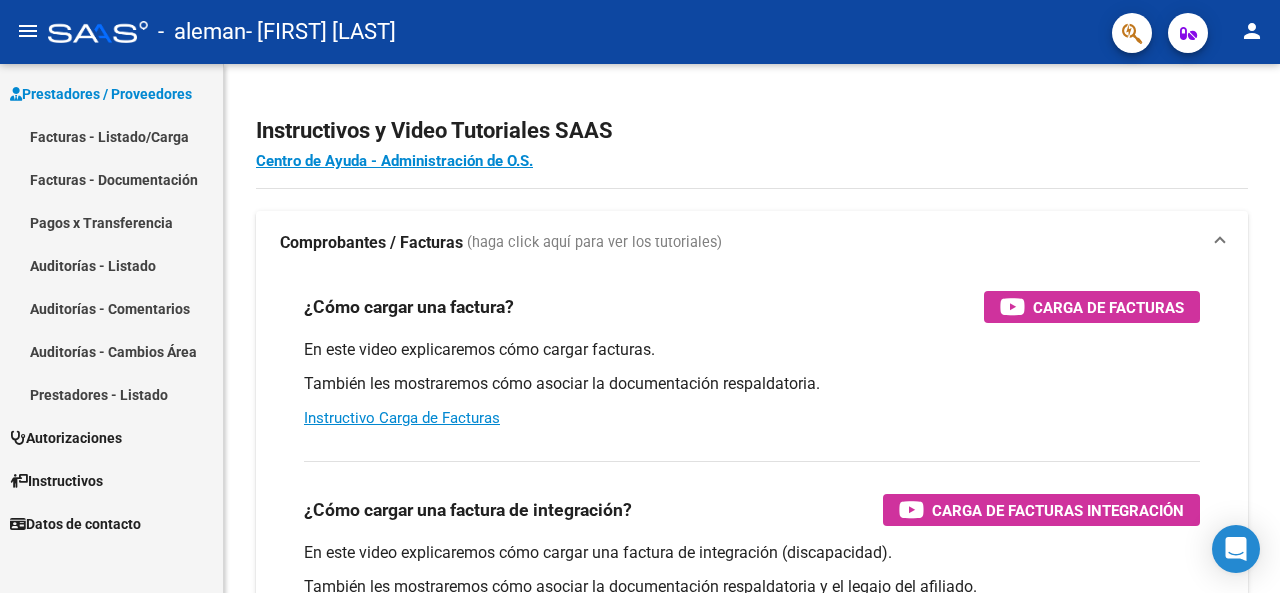 click on "Prestadores / Proveedores" at bounding box center (101, 94) 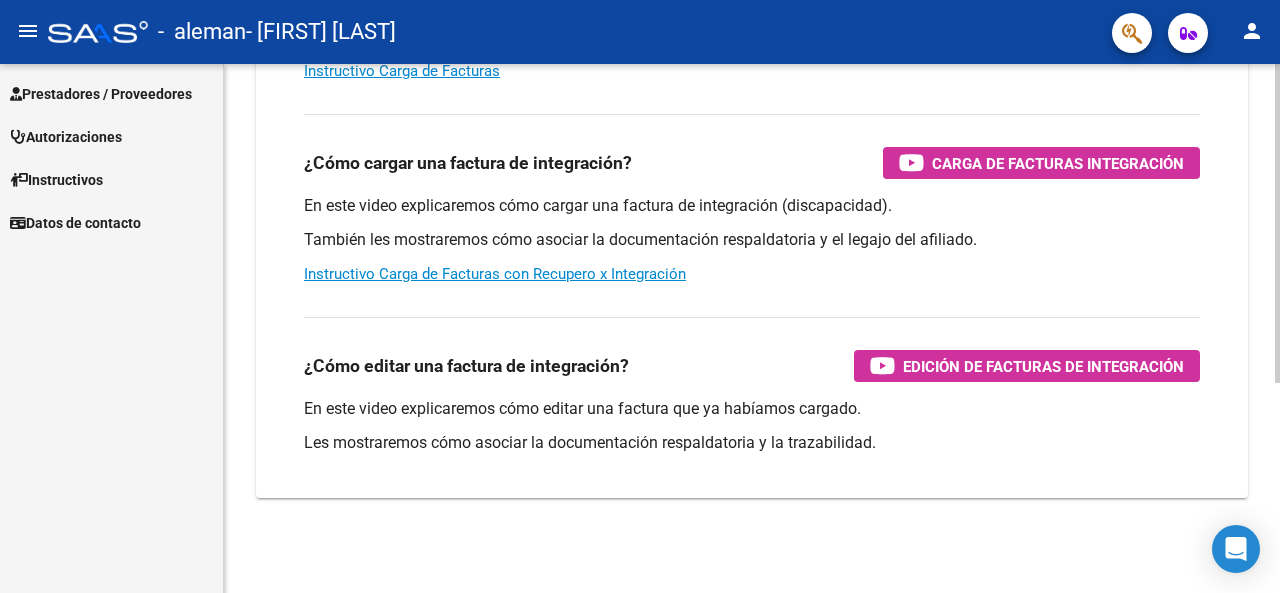scroll, scrollTop: 0, scrollLeft: 0, axis: both 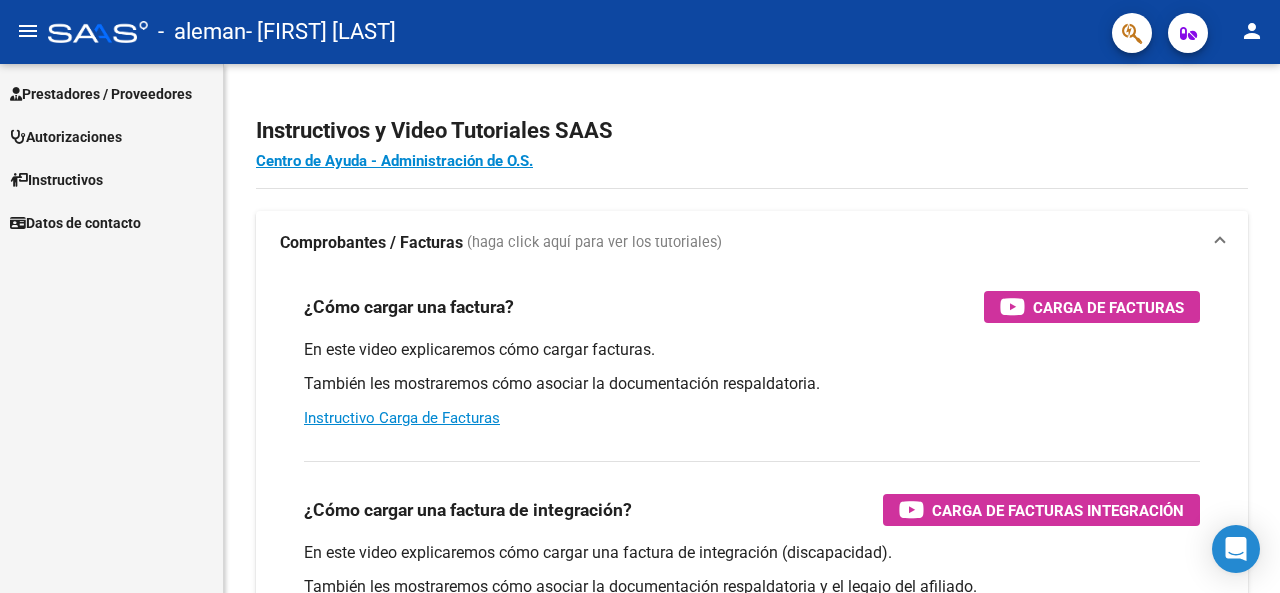 click on "Prestadores / Proveedores" at bounding box center [101, 94] 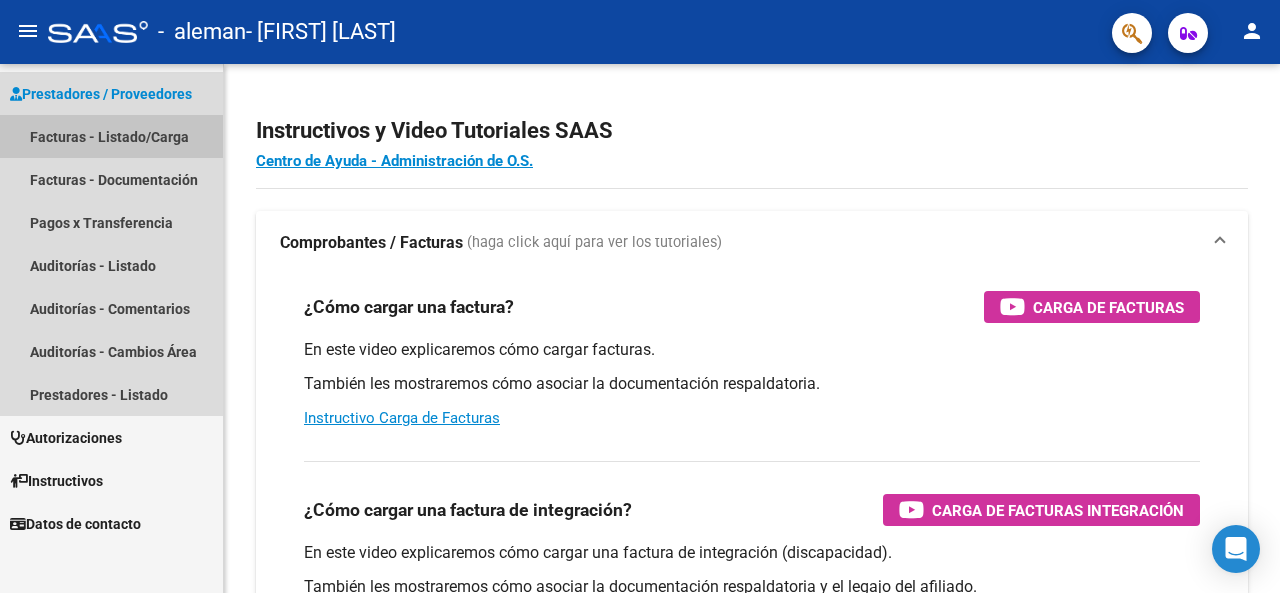 click on "Facturas - Listado/Carga" at bounding box center [111, 136] 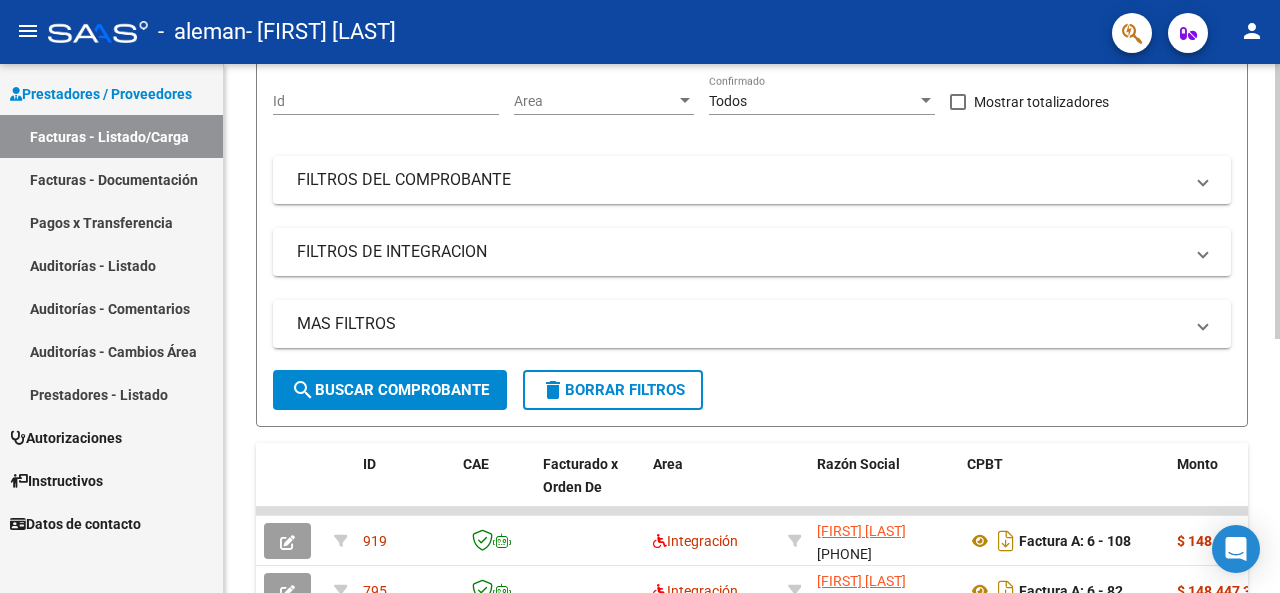 scroll, scrollTop: 486, scrollLeft: 0, axis: vertical 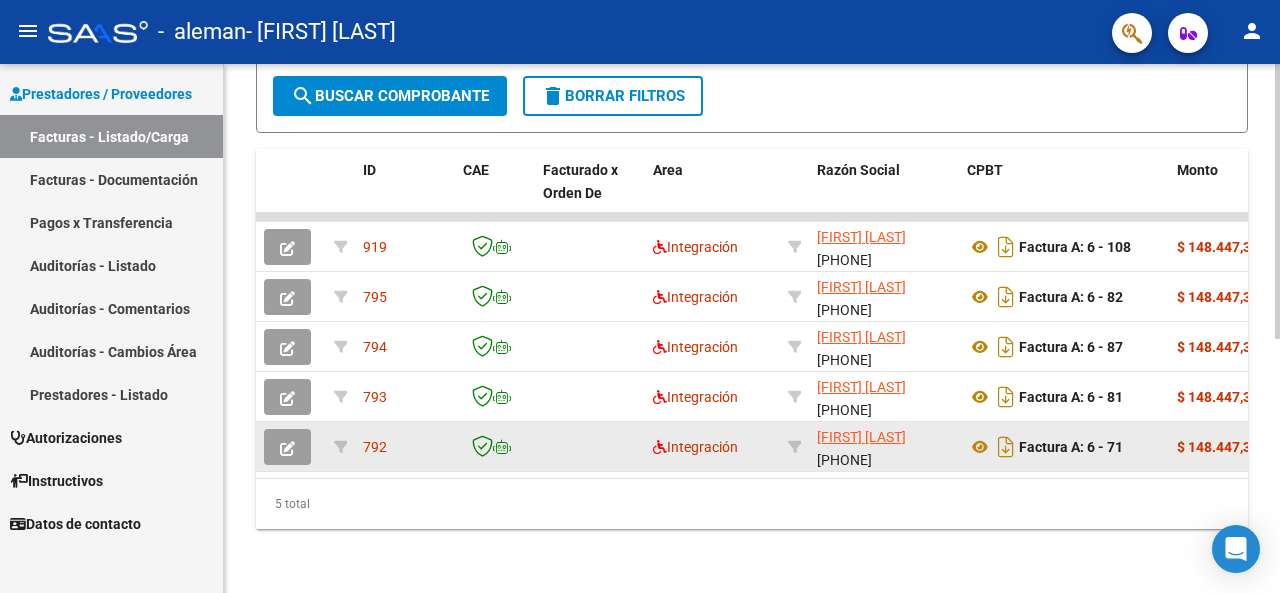 click 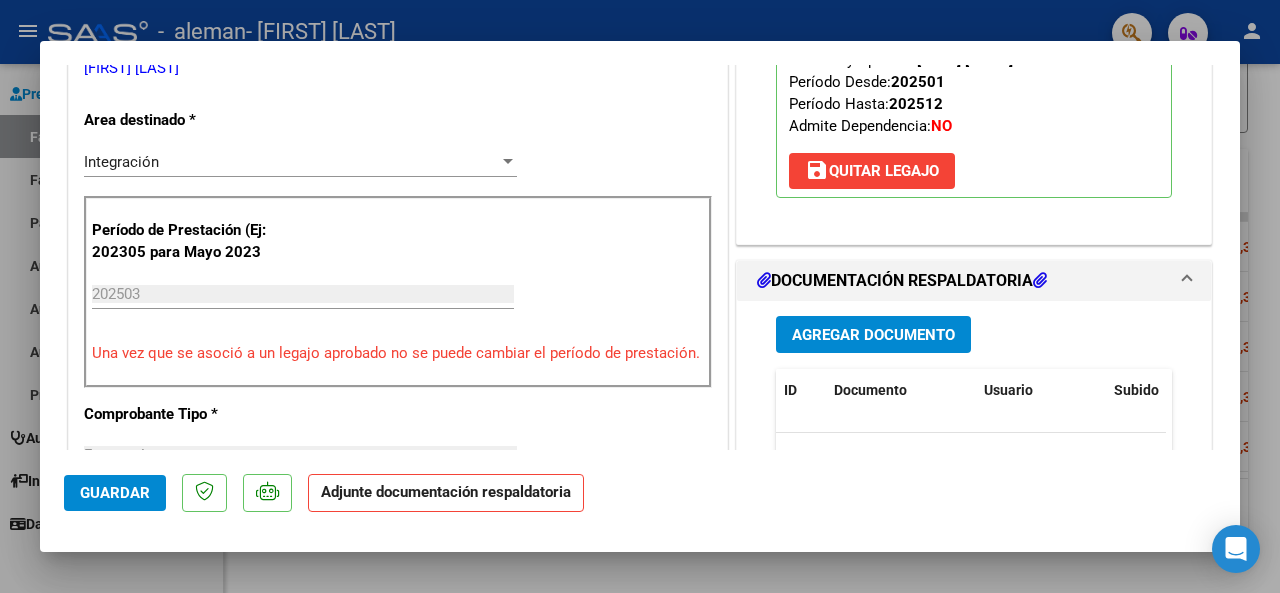 scroll, scrollTop: 400, scrollLeft: 0, axis: vertical 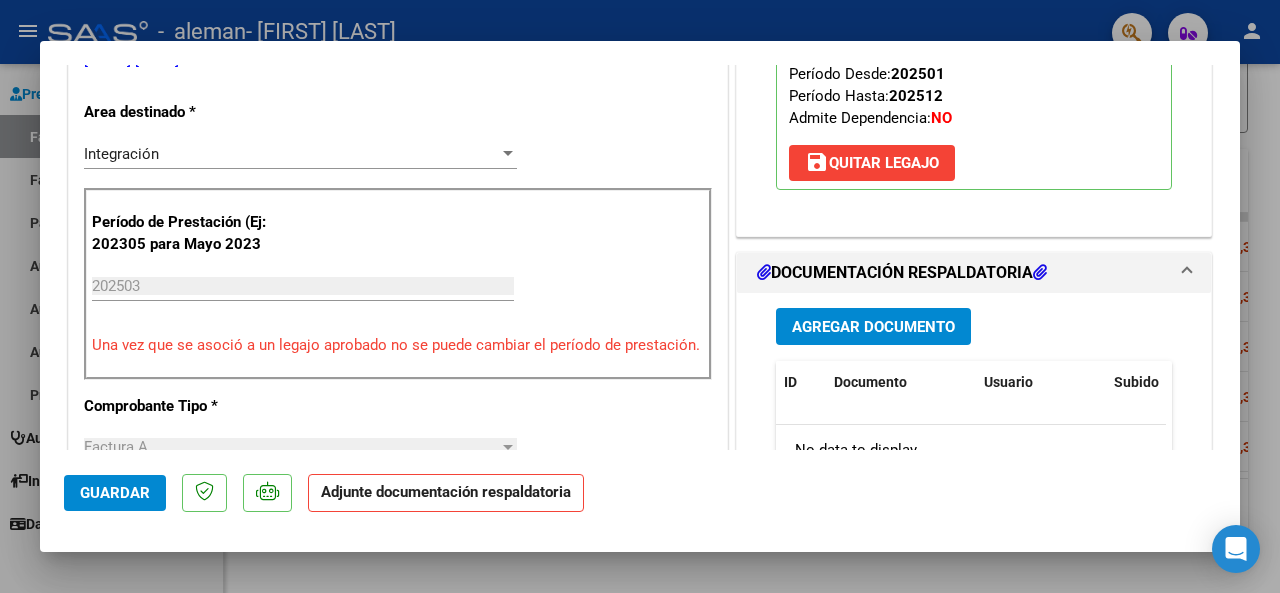 click on "Agregar Documento" at bounding box center (873, 326) 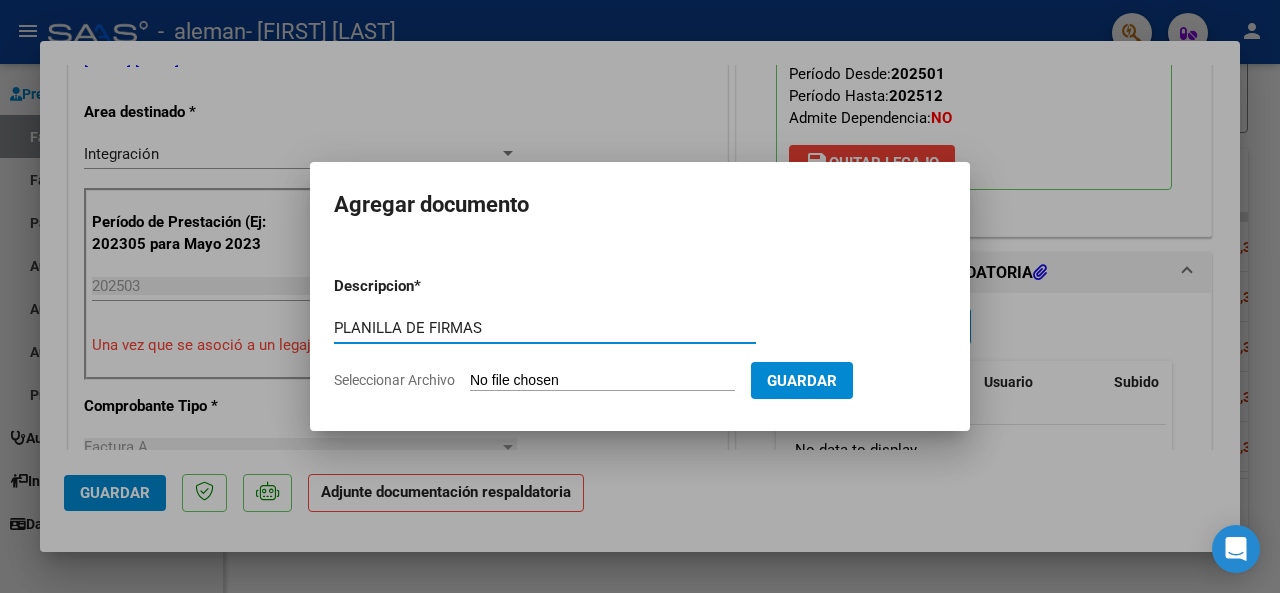 type on "PLANILLA DE FIRMAS" 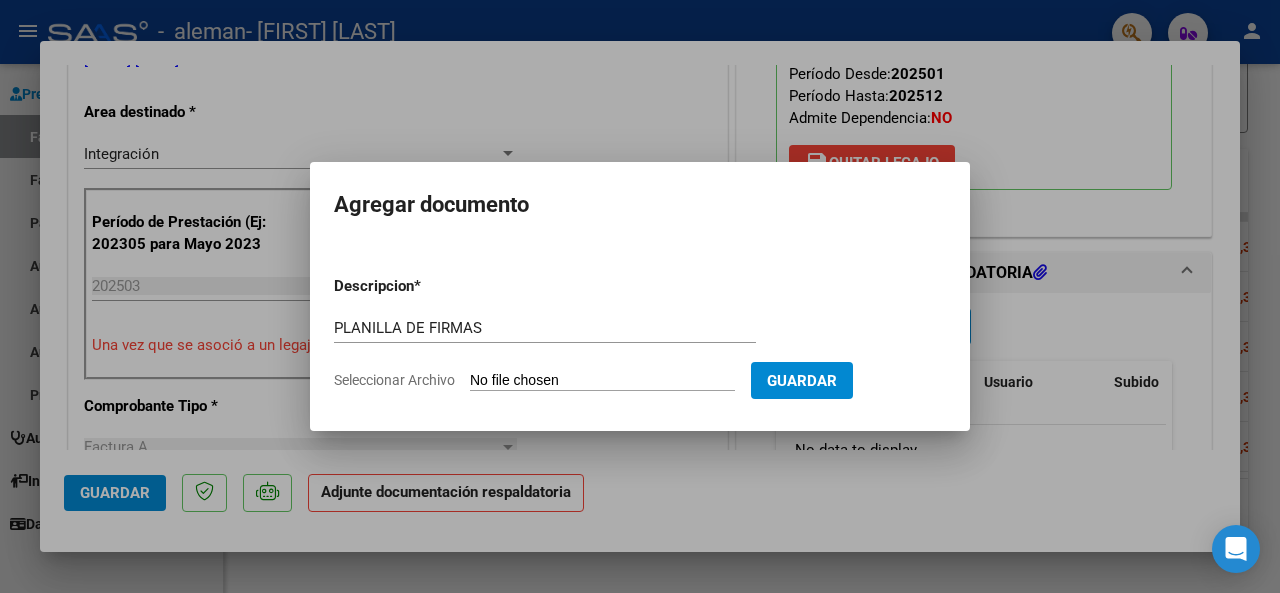 click on "Descripcion * PLANILLA DE FIRMAS Escriba aquí una descripcion Seleccionar Archivo Guardar" at bounding box center [640, 333] 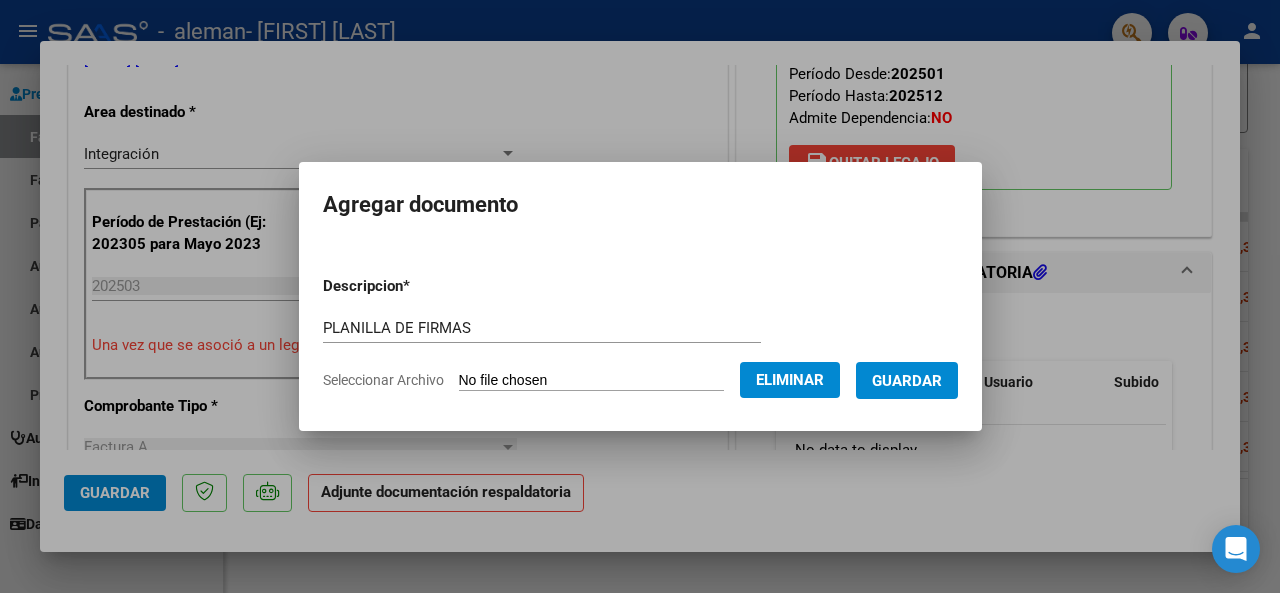 click on "Eliminar" 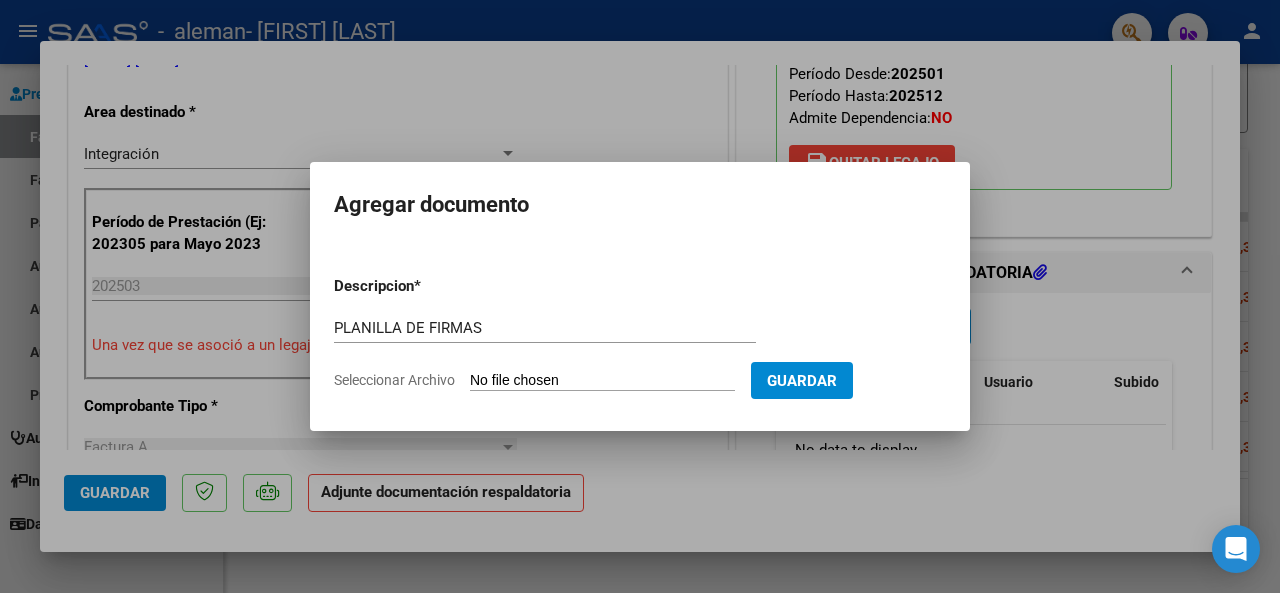 click on "Seleccionar Archivo" at bounding box center [602, 381] 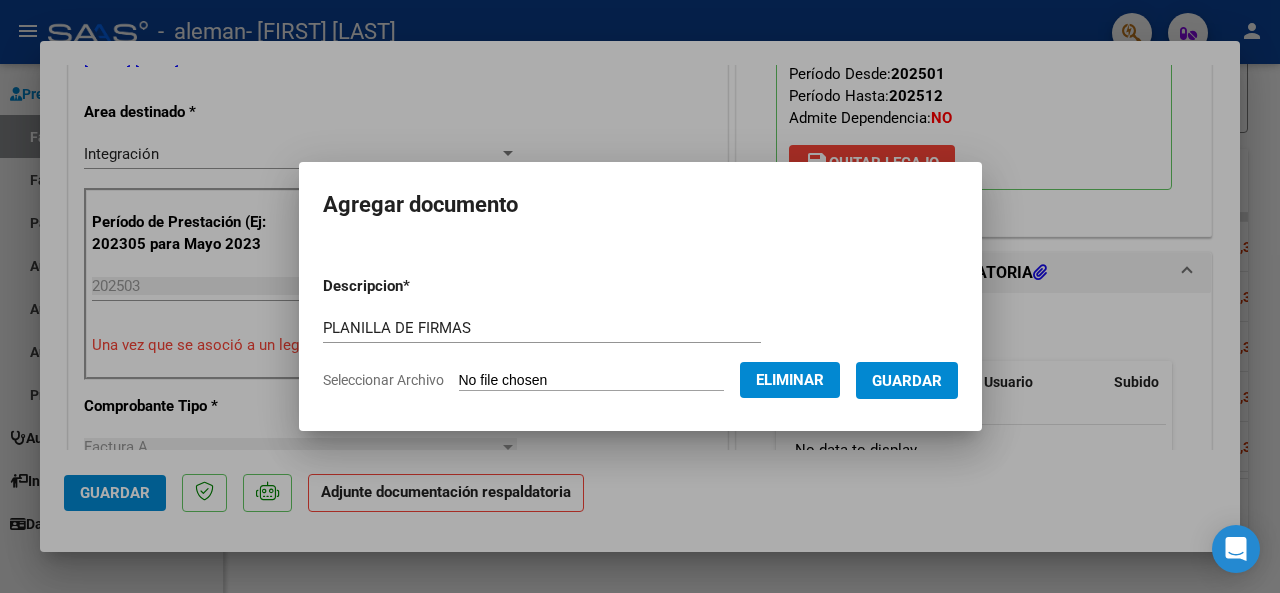 click on "Guardar" at bounding box center [907, 380] 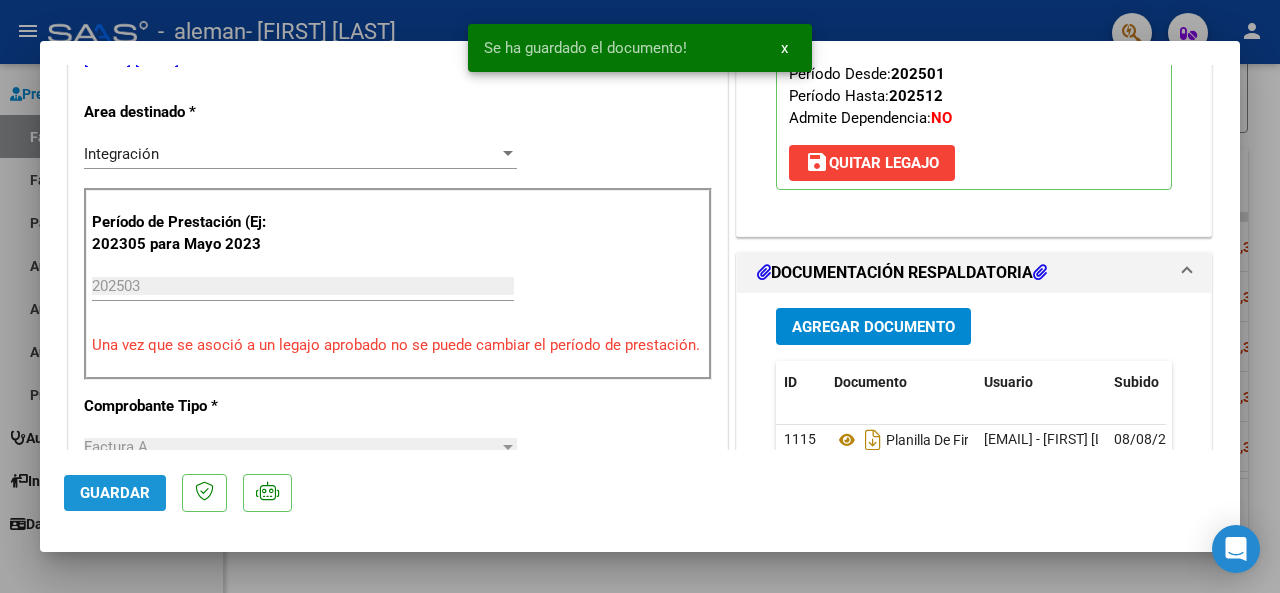 click on "Guardar" 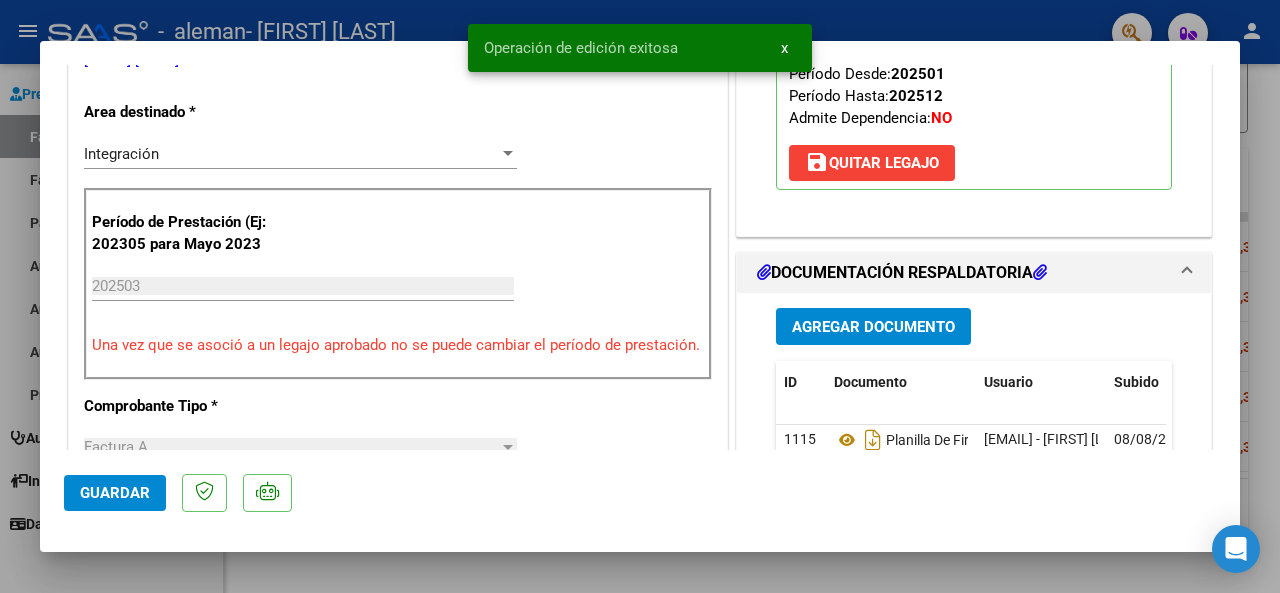 click at bounding box center (640, 296) 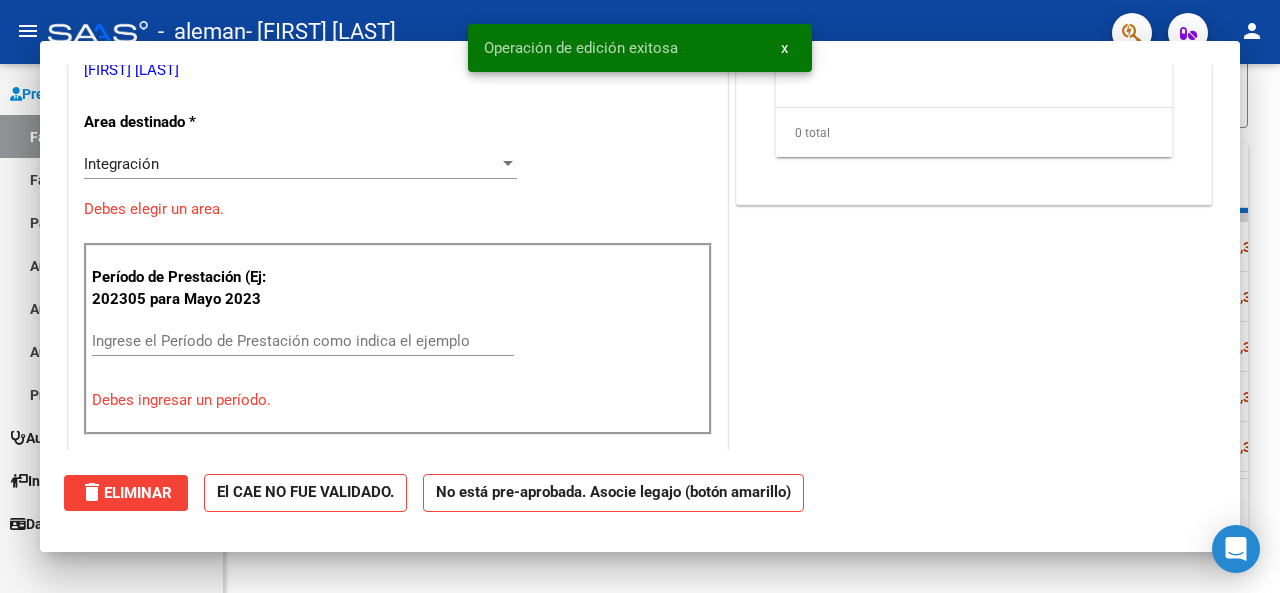 scroll, scrollTop: 410, scrollLeft: 0, axis: vertical 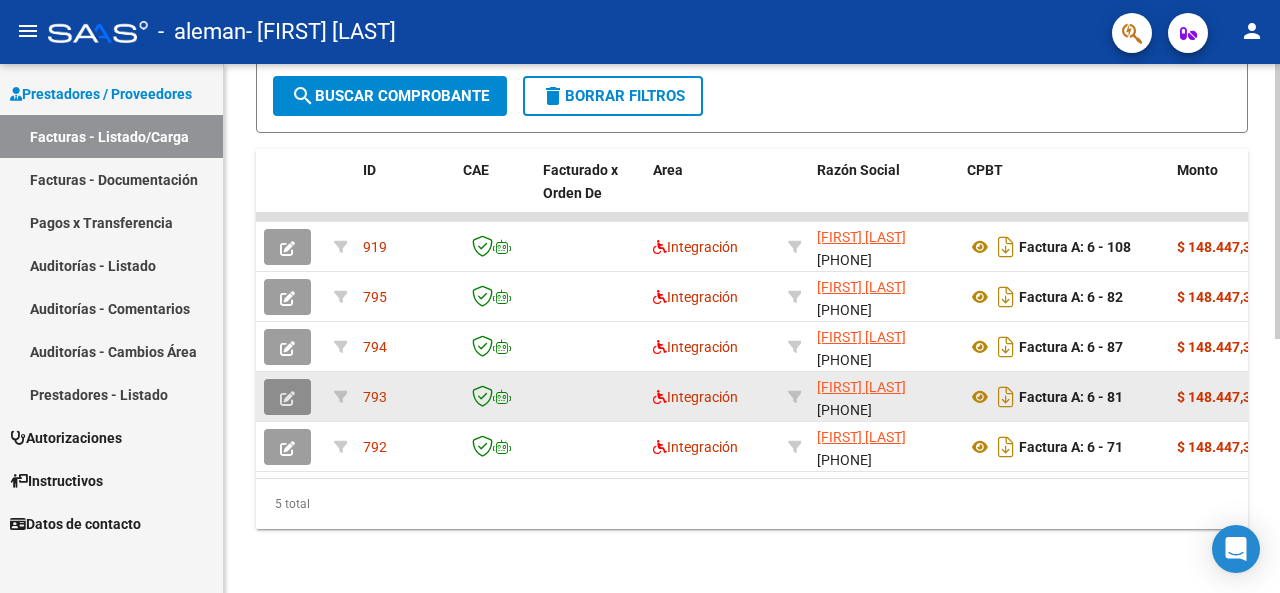 click 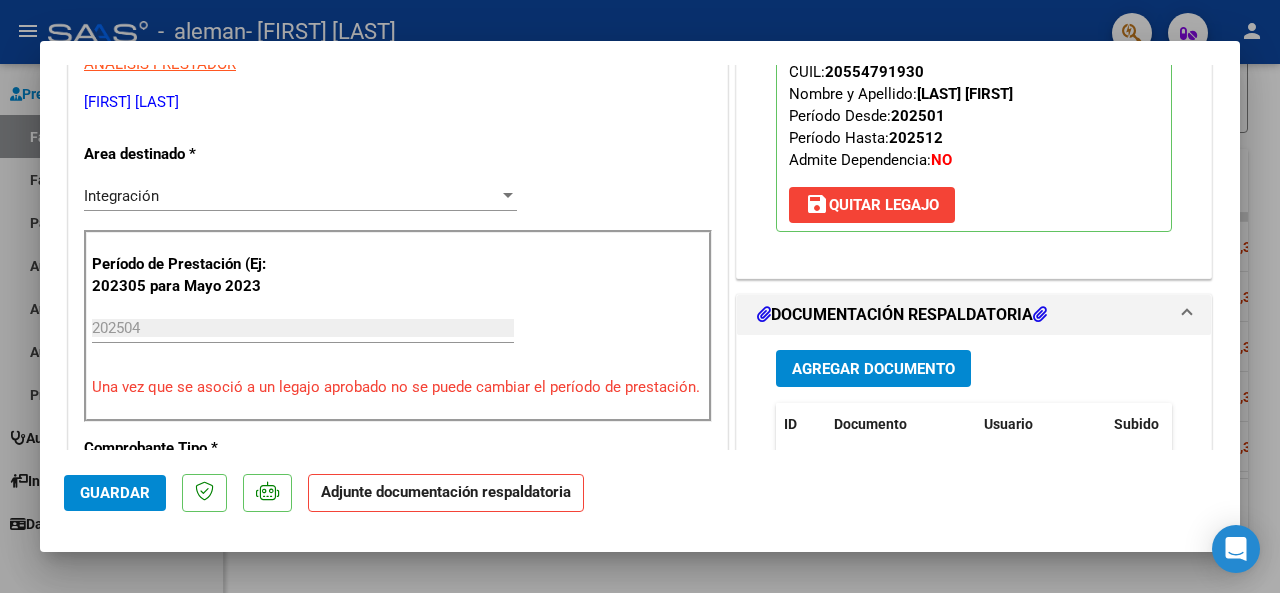 scroll, scrollTop: 400, scrollLeft: 0, axis: vertical 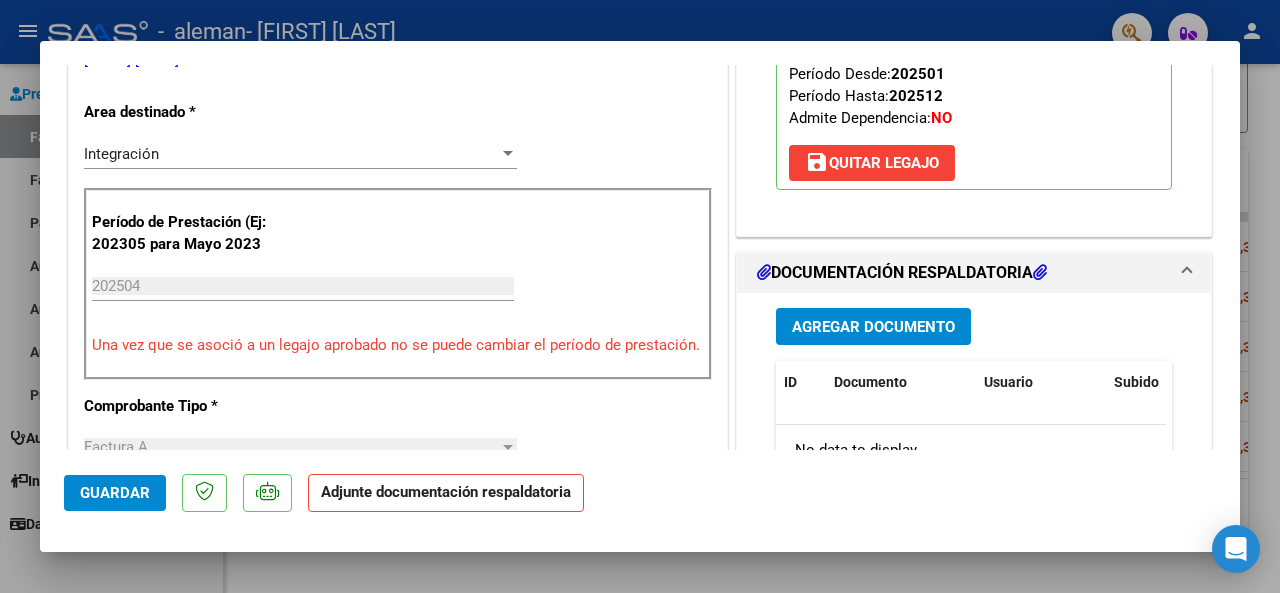 click on "Agregar Documento" at bounding box center (873, 327) 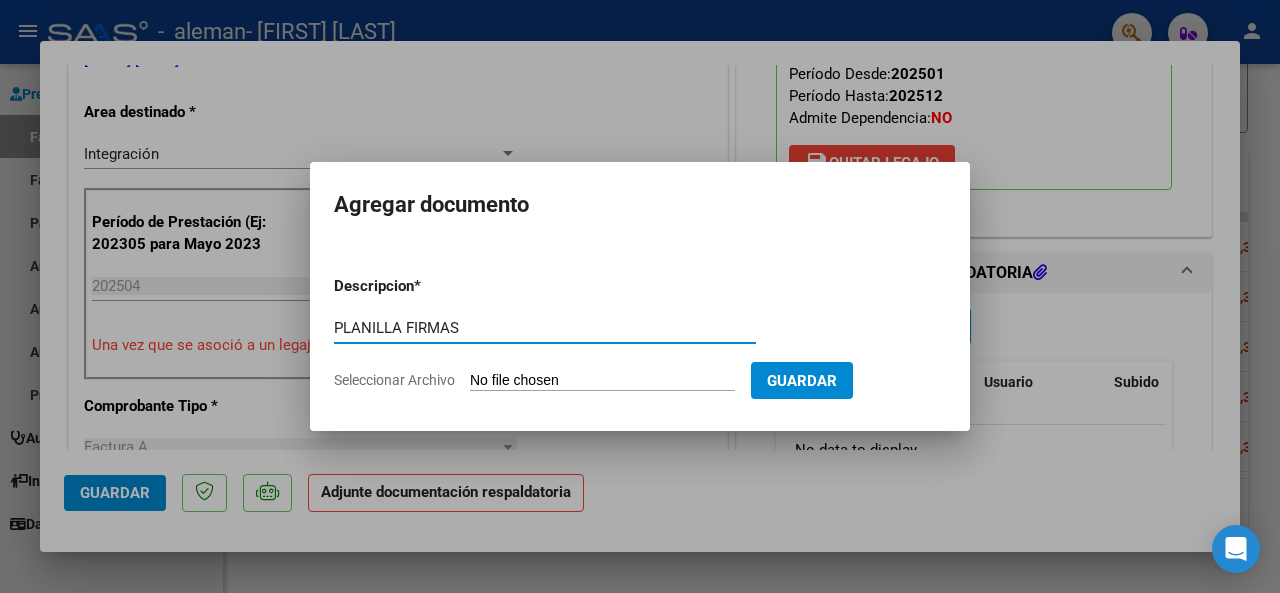 type on "PLANILLA FIRMAS" 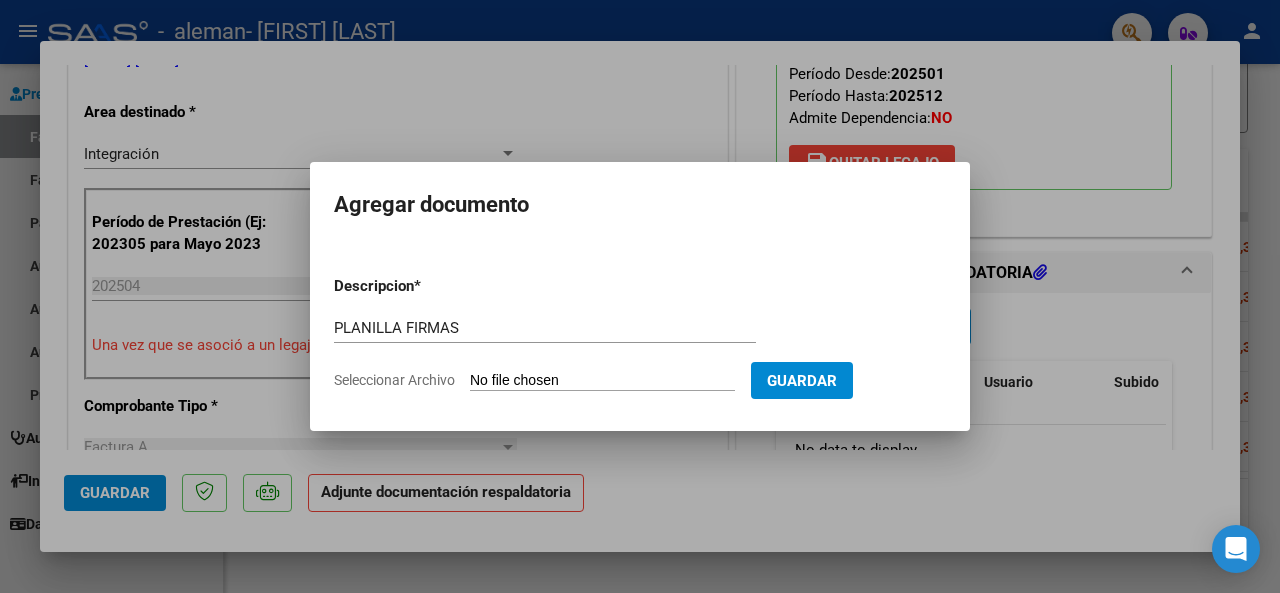 click on "Seleccionar Archivo" at bounding box center [602, 381] 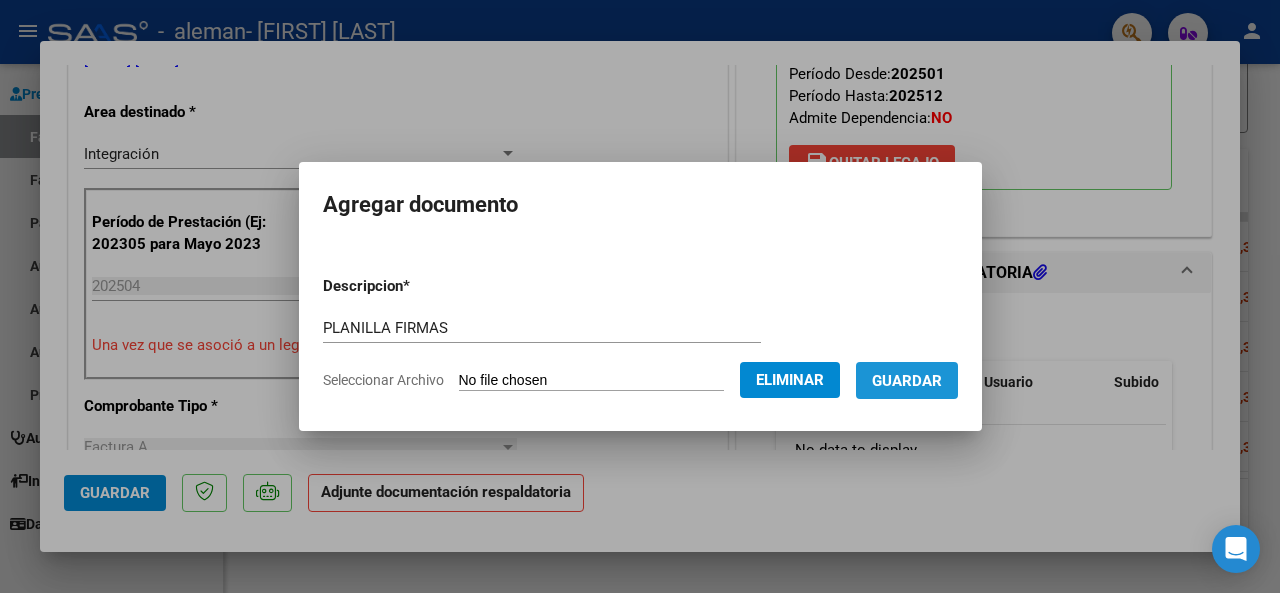 click on "Guardar" at bounding box center (907, 380) 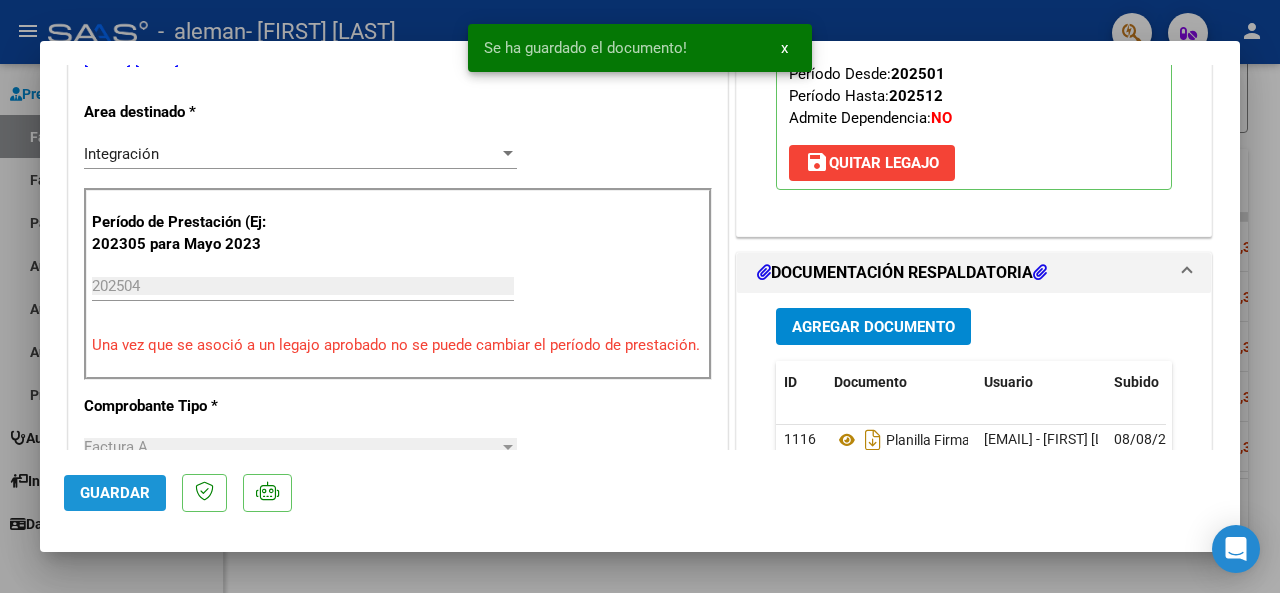 click on "Guardar" 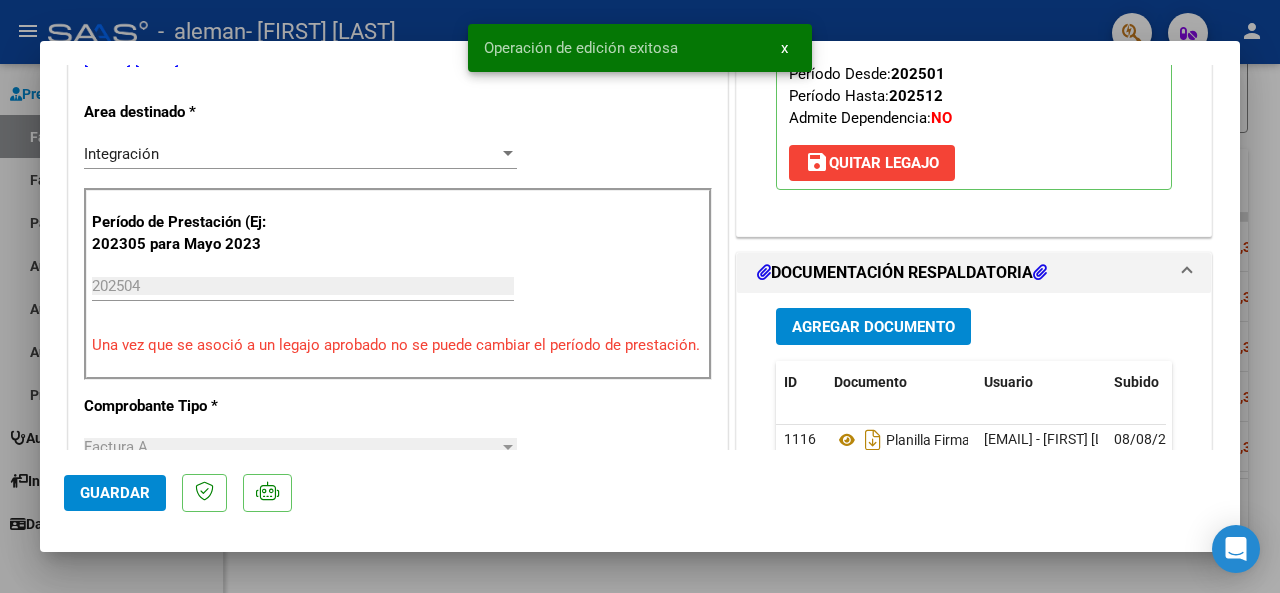 click at bounding box center (640, 296) 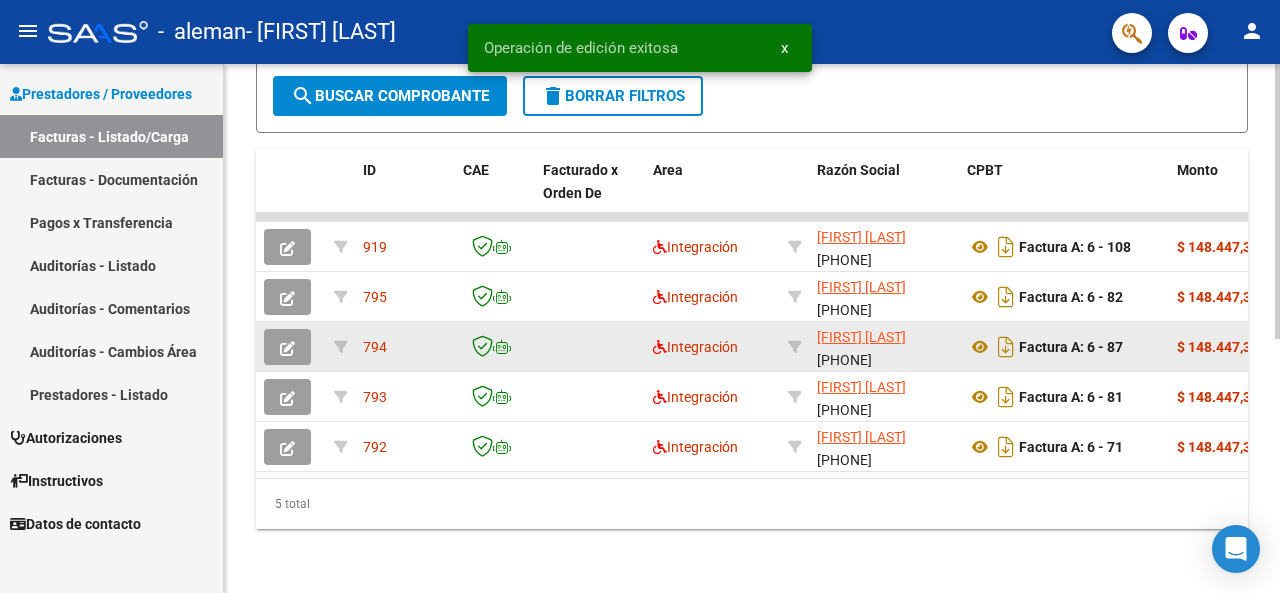 click 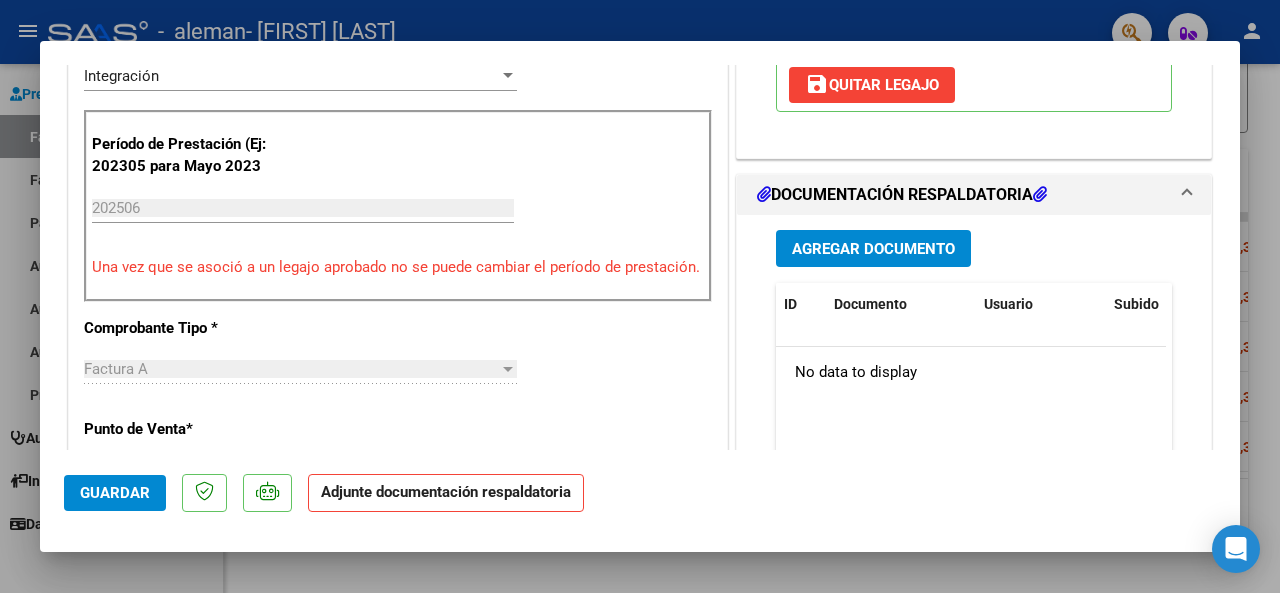 scroll, scrollTop: 400, scrollLeft: 0, axis: vertical 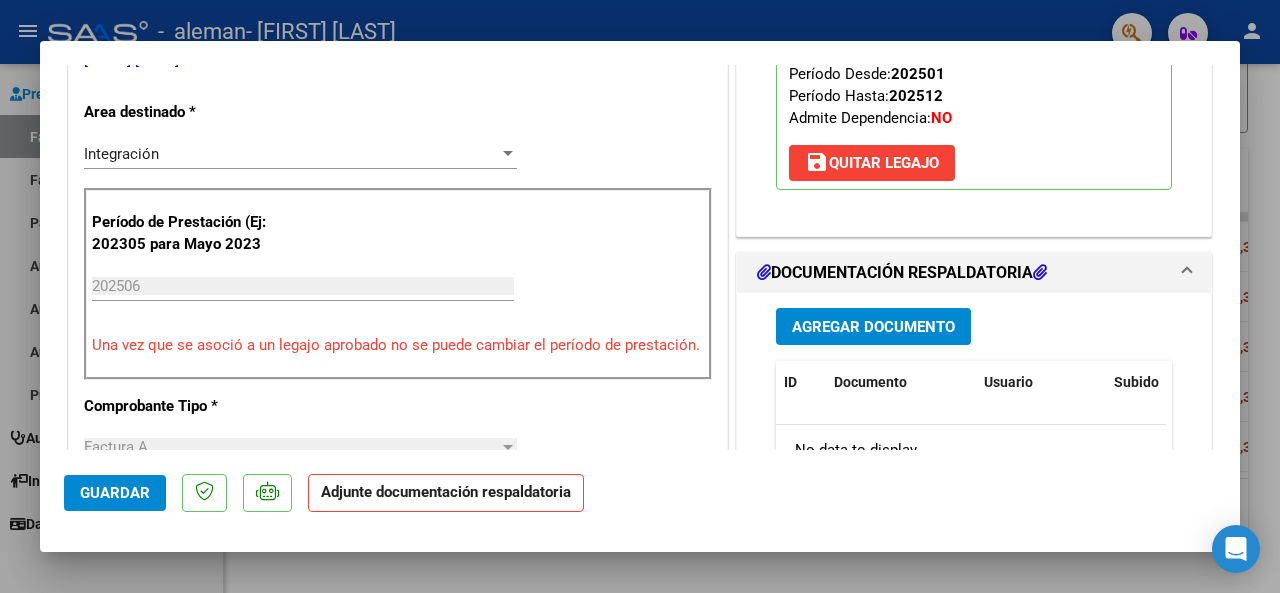 click on "Agregar Documento" at bounding box center (873, 327) 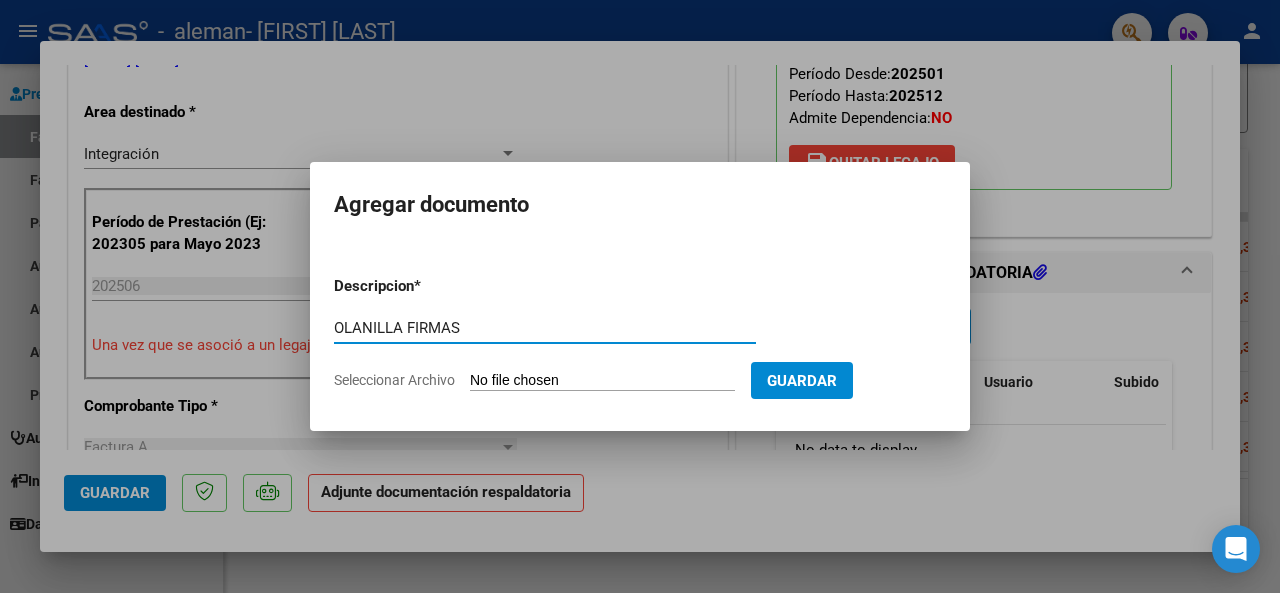 drag, startPoint x: 330, startPoint y: 329, endPoint x: 310, endPoint y: 331, distance: 20.09975 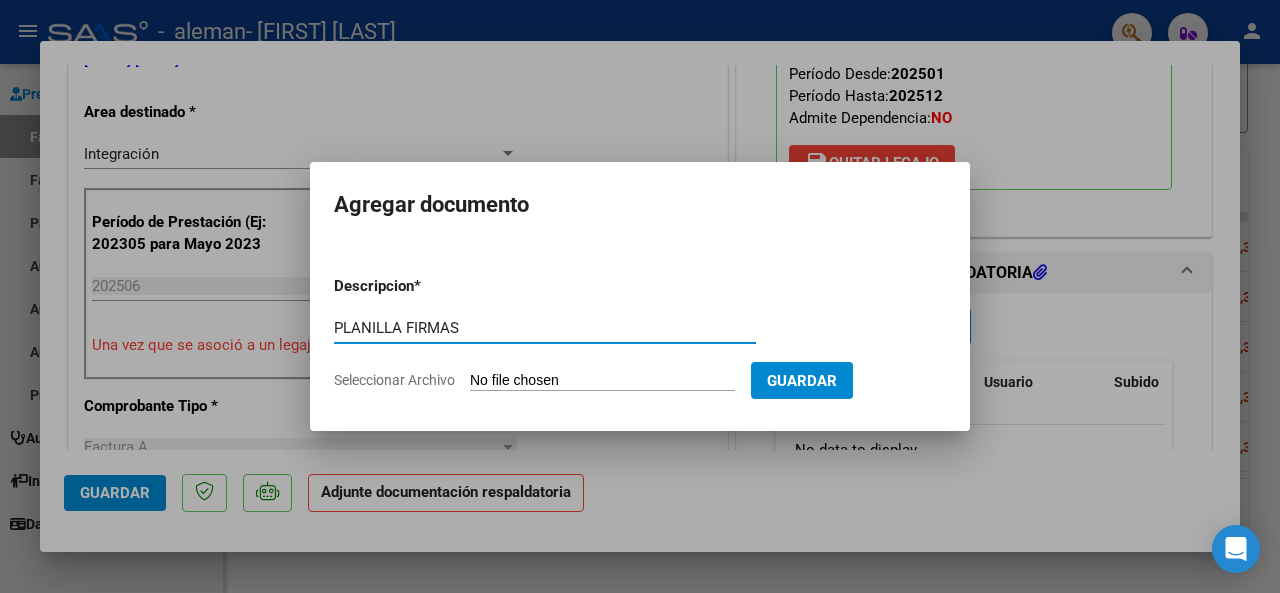 type on "PLANILLA FIRMAS" 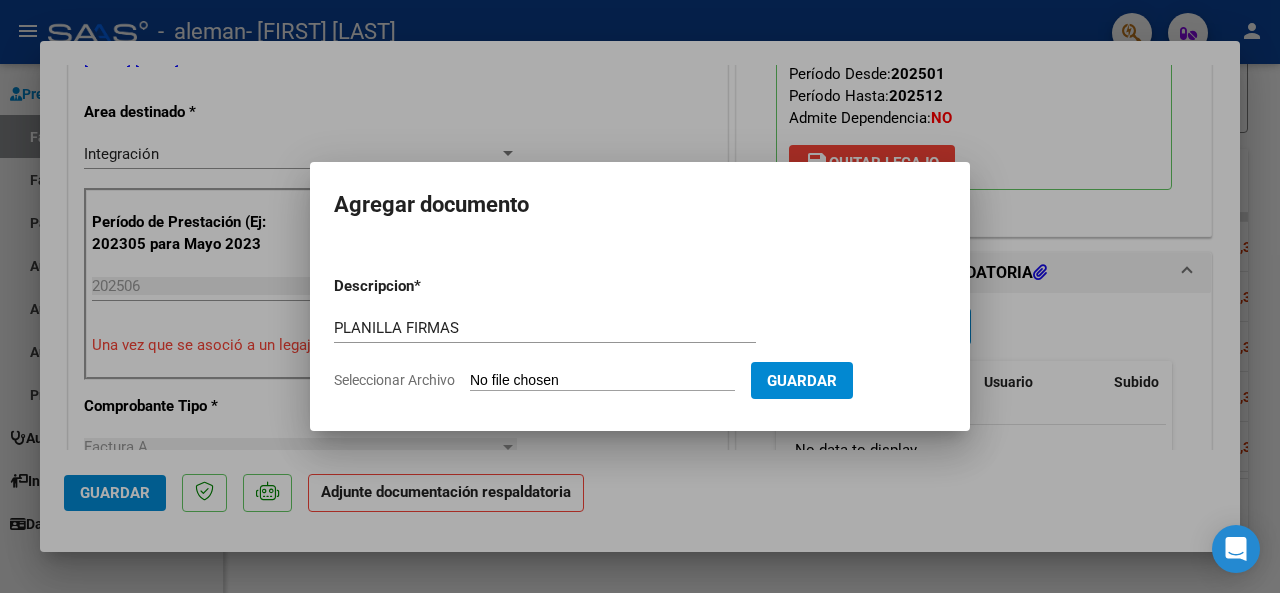 type on "C:\fakepath\[FILENAME]" 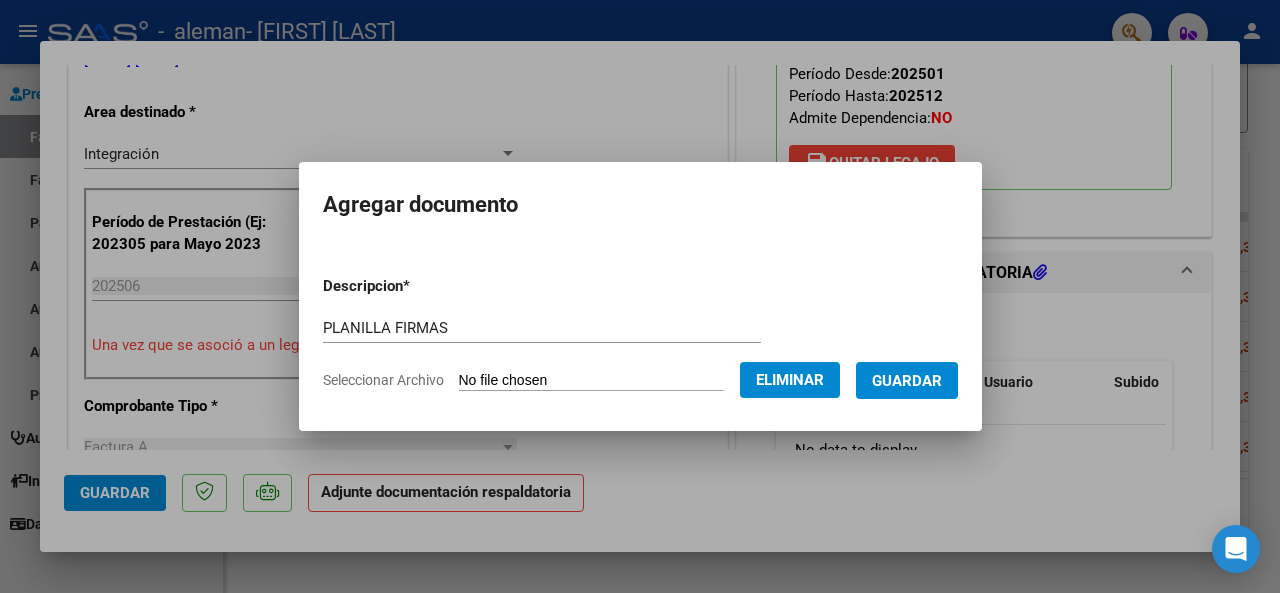 click on "Guardar" at bounding box center (907, 380) 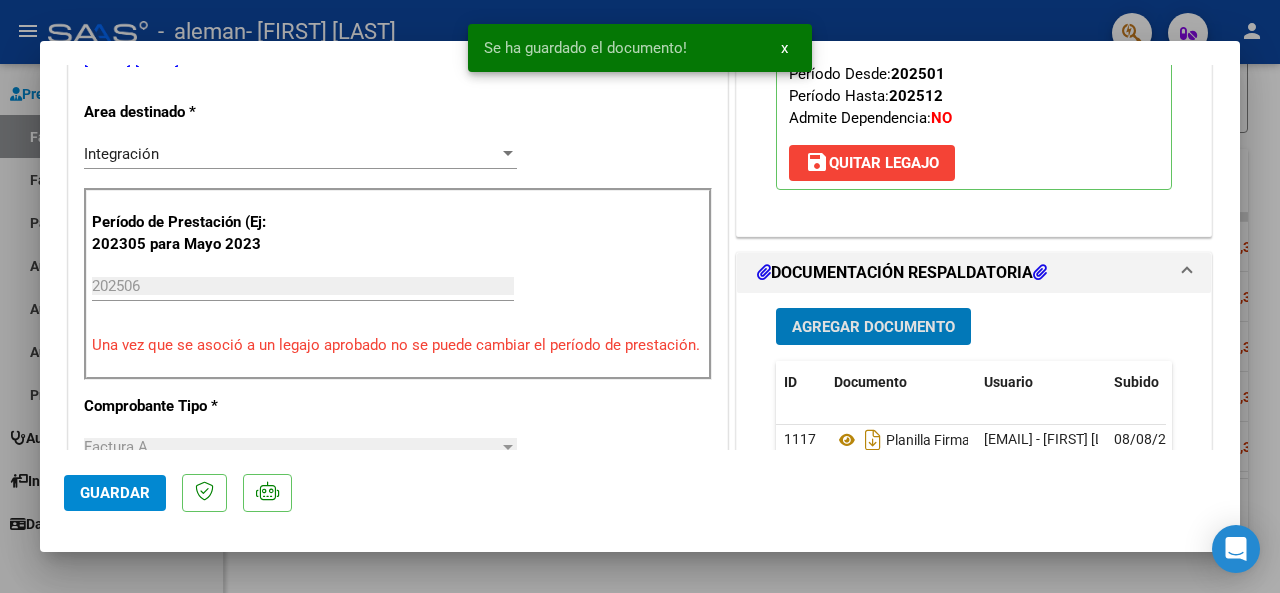 click on "Guardar" 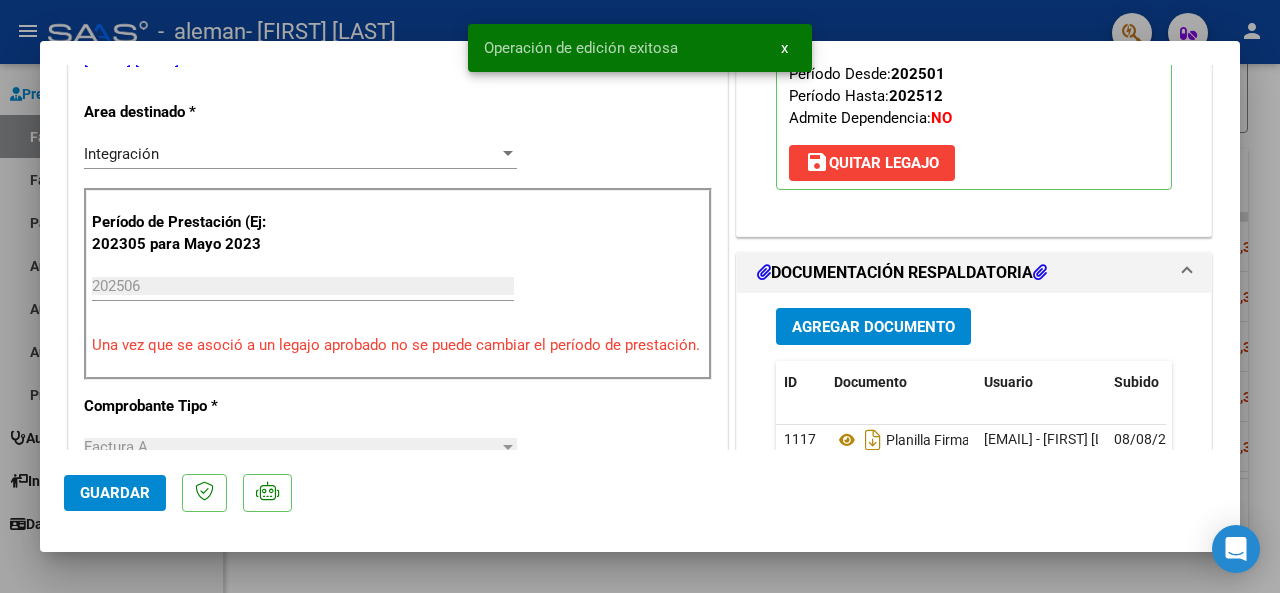 click at bounding box center [640, 296] 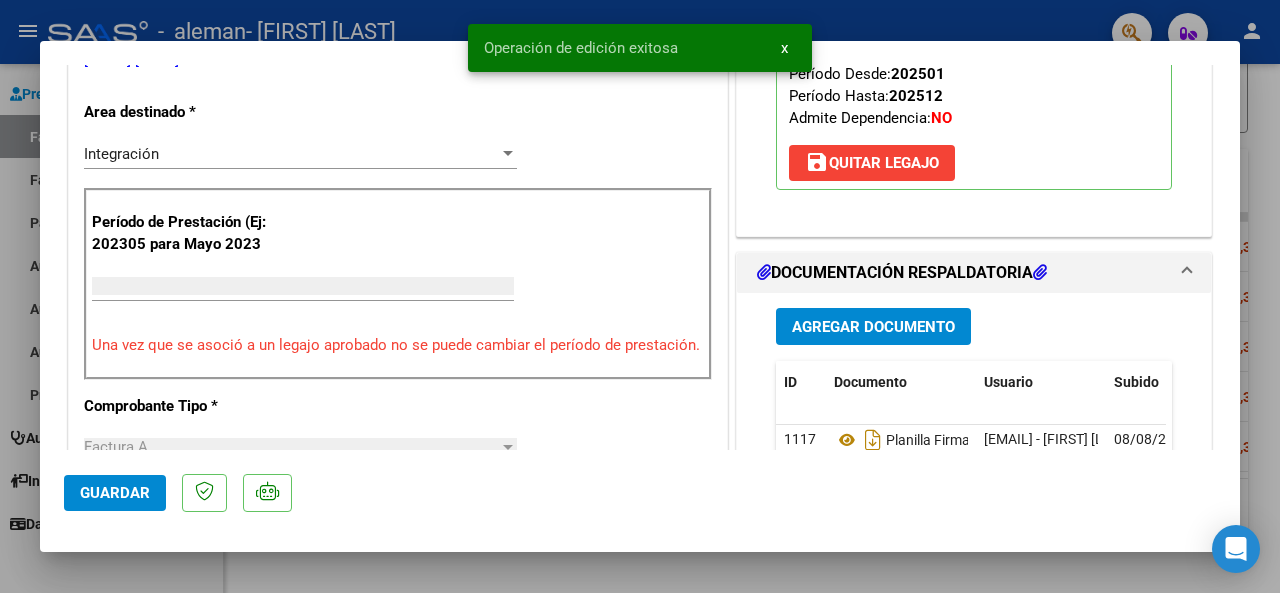 scroll, scrollTop: 410, scrollLeft: 0, axis: vertical 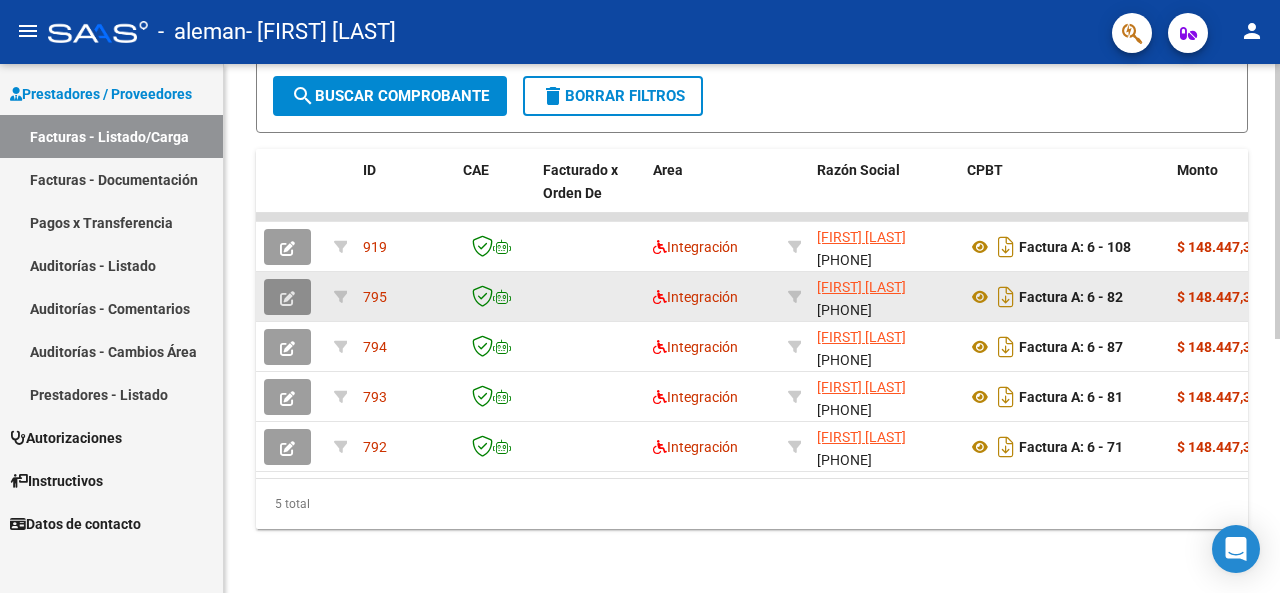 click 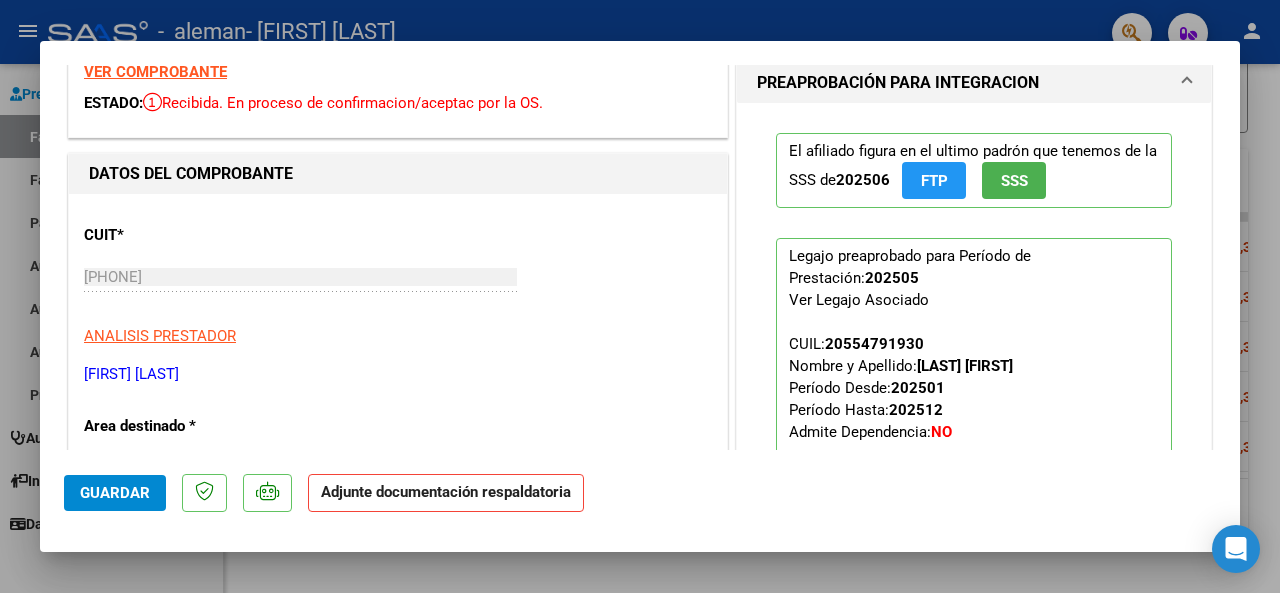 scroll, scrollTop: 300, scrollLeft: 0, axis: vertical 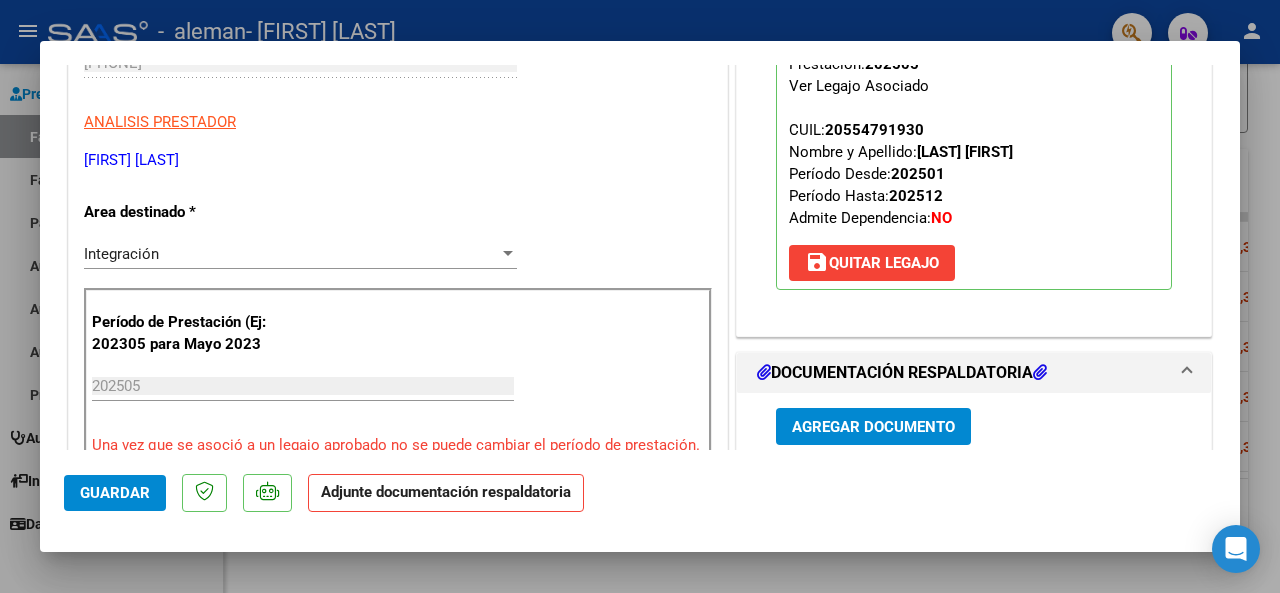 click on "Agregar Documento" at bounding box center [873, 427] 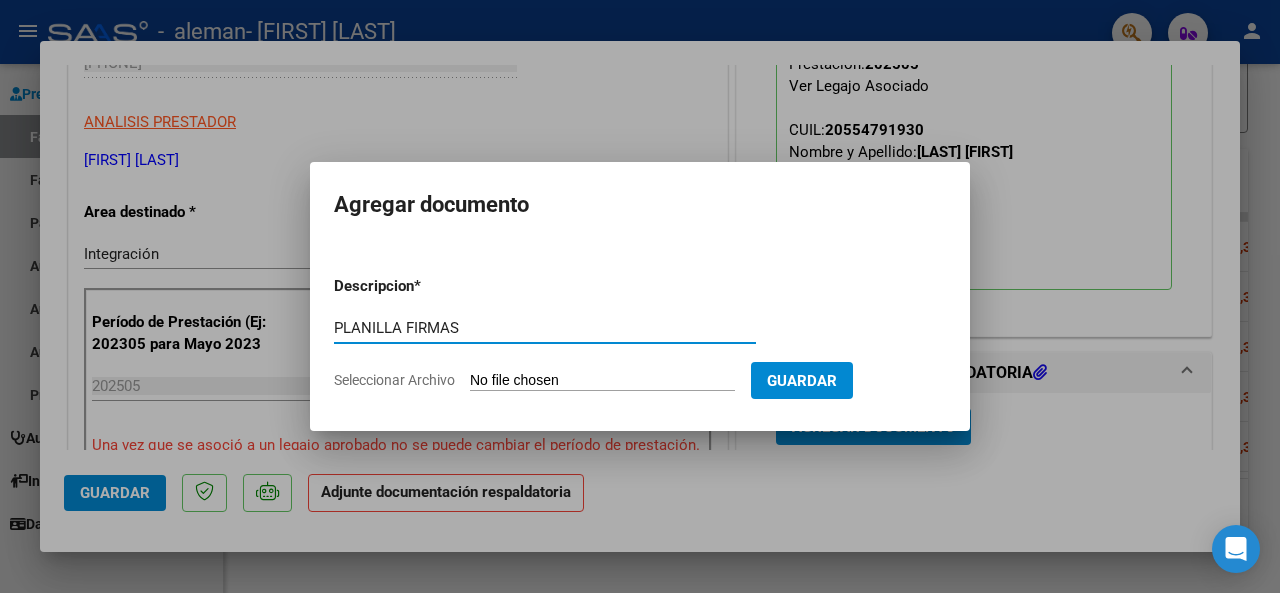 type on "PLANILLA FIRMAS" 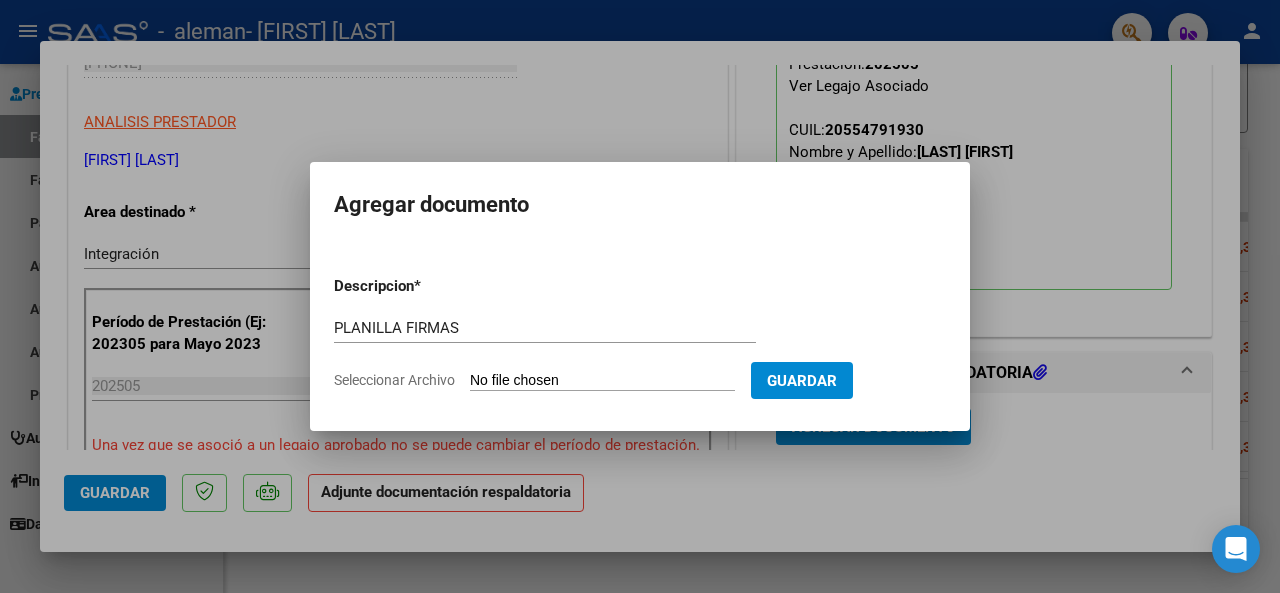 click on "Seleccionar Archivo" at bounding box center (602, 381) 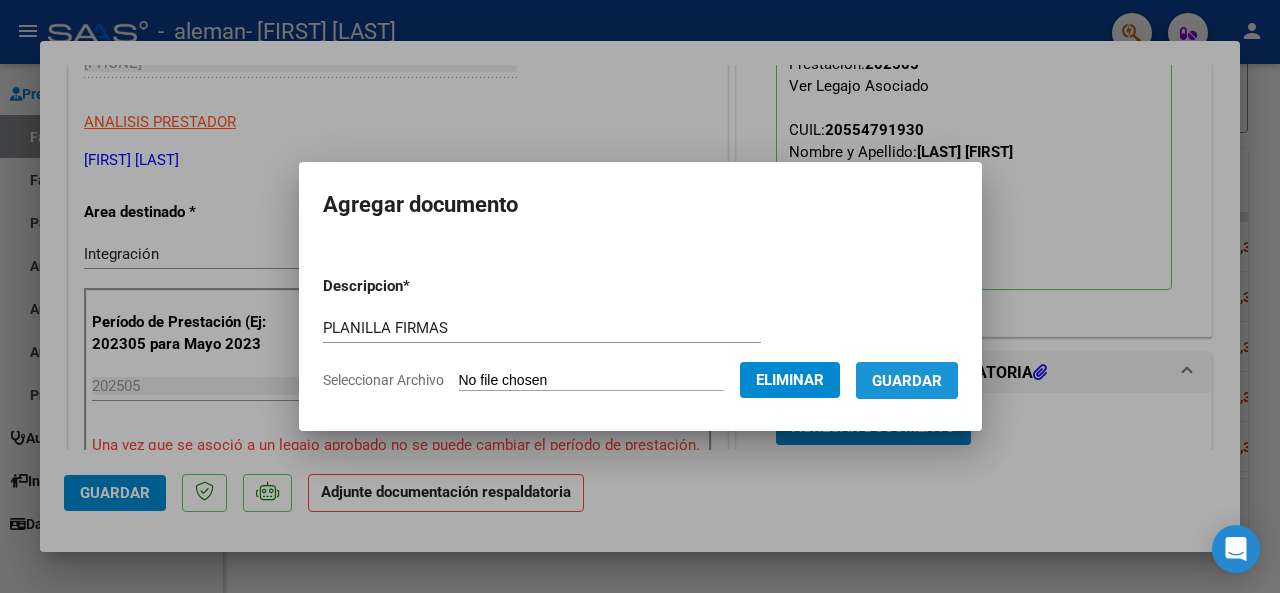 click on "Guardar" at bounding box center (907, 381) 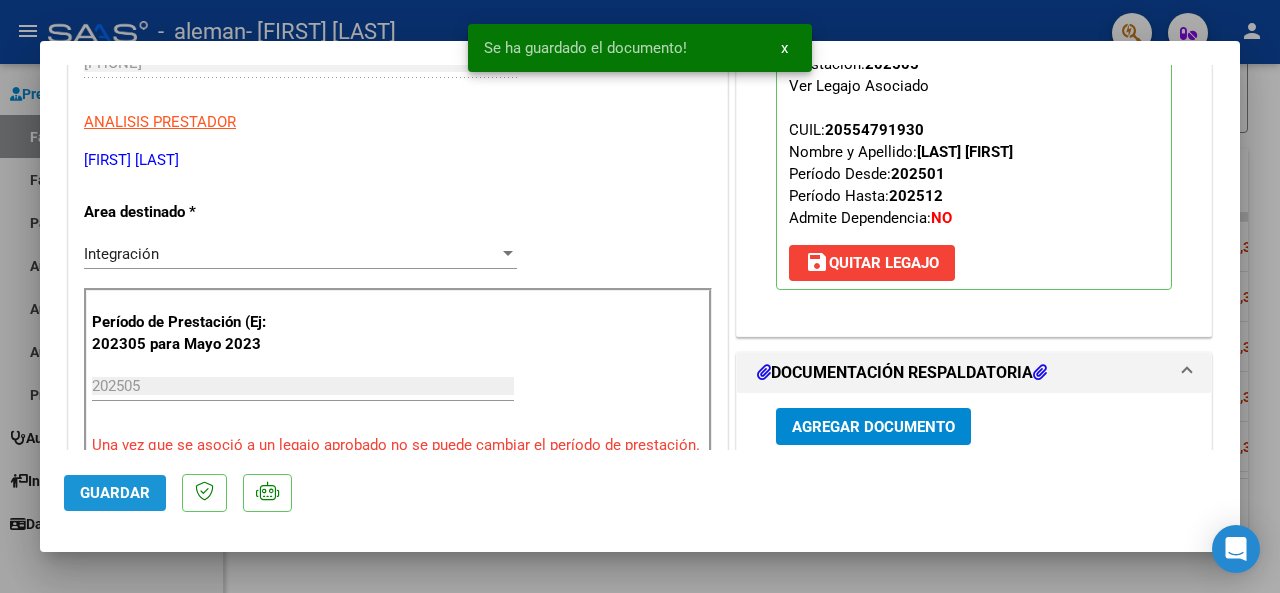 click on "Guardar" 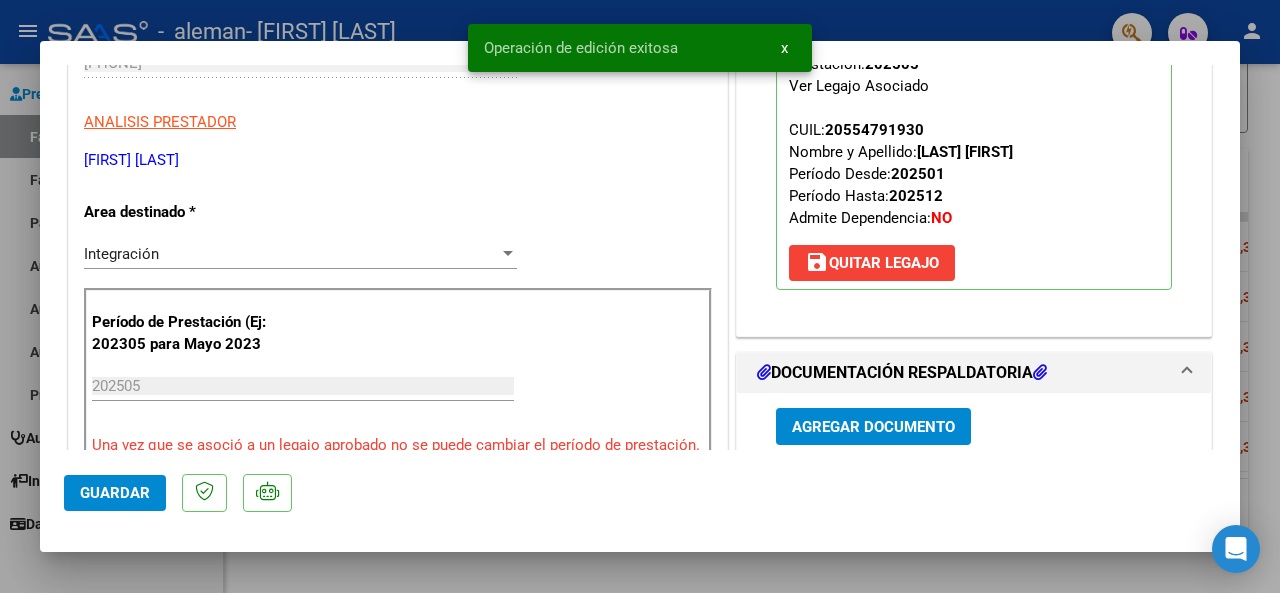 click at bounding box center (640, 296) 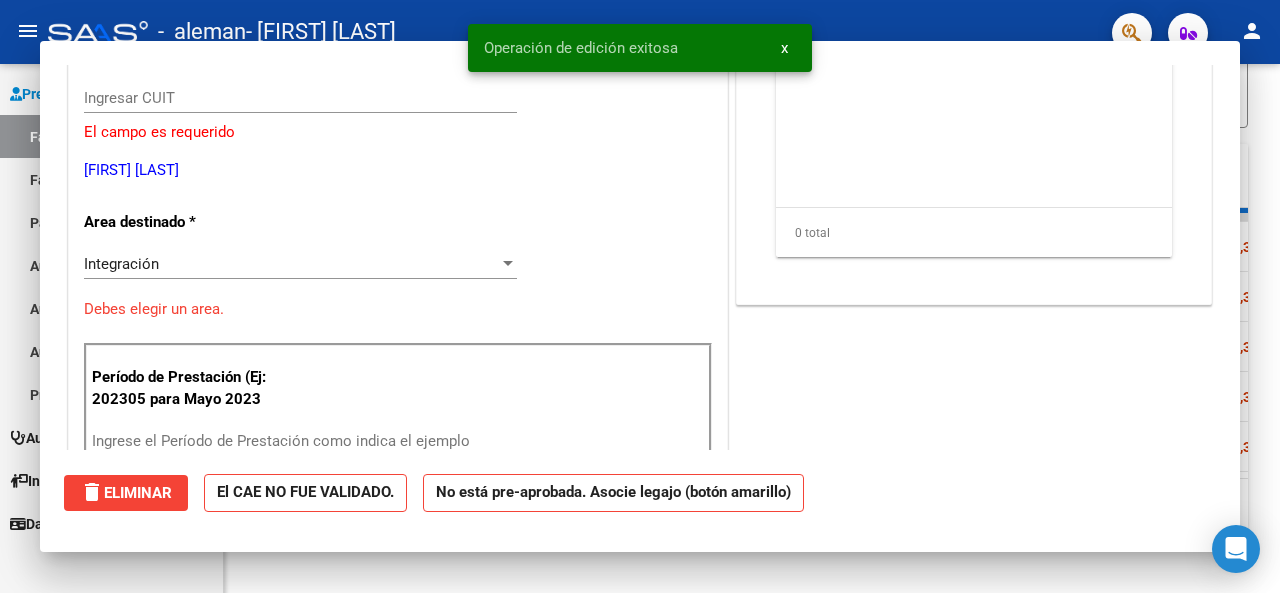 scroll, scrollTop: 0, scrollLeft: 0, axis: both 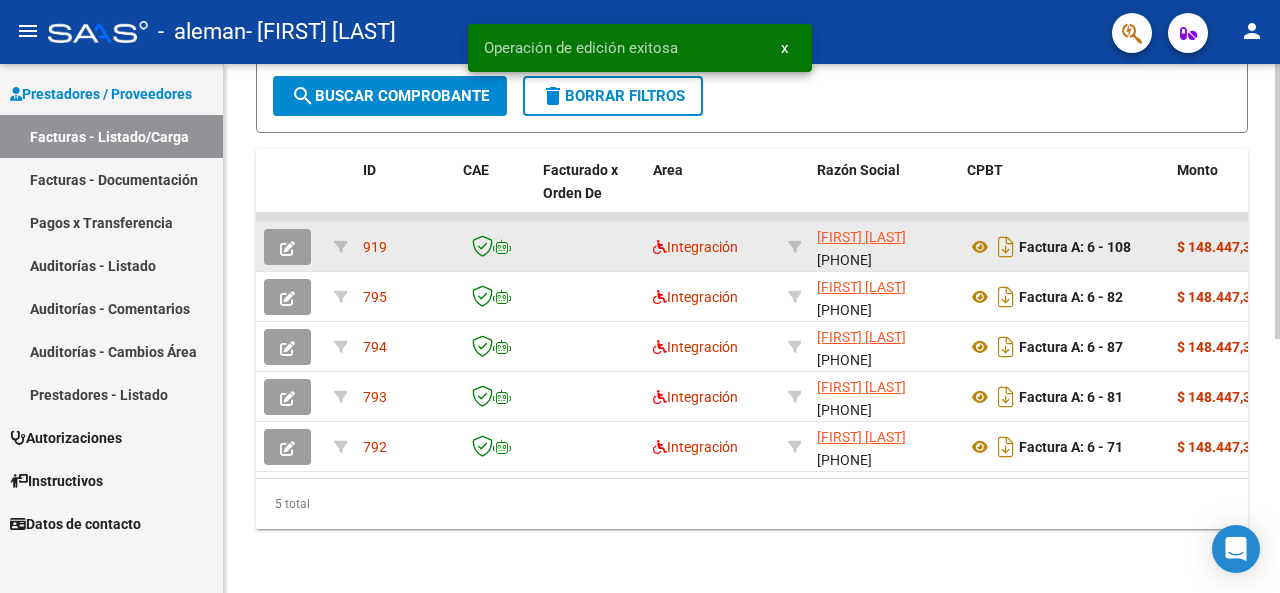 click 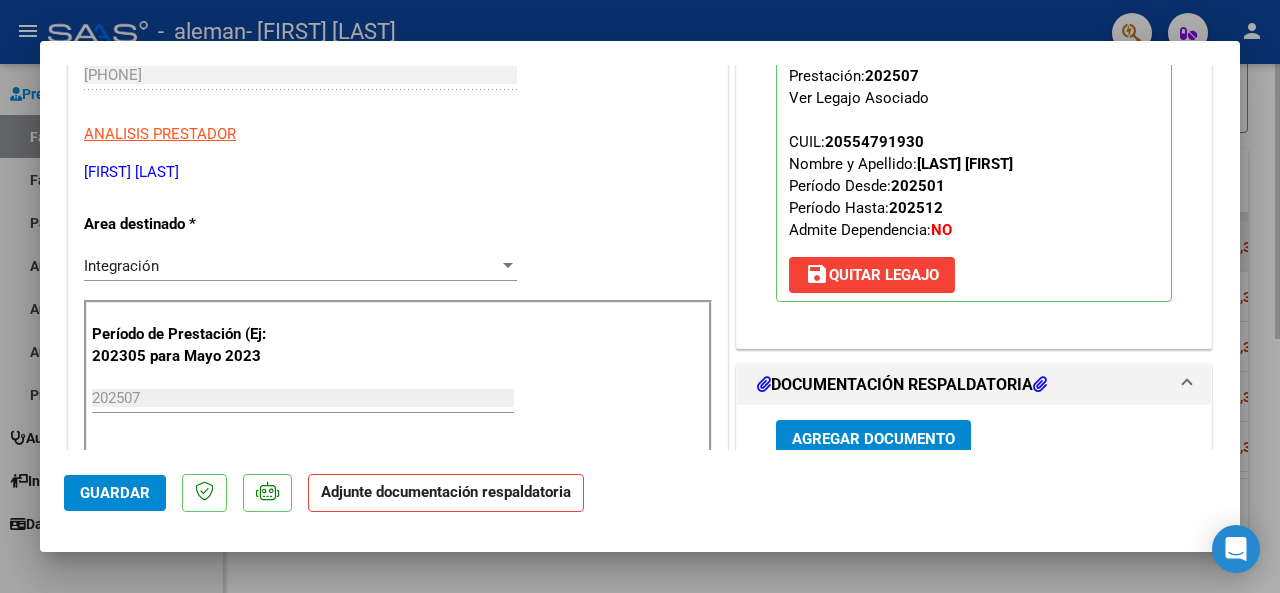 scroll, scrollTop: 300, scrollLeft: 0, axis: vertical 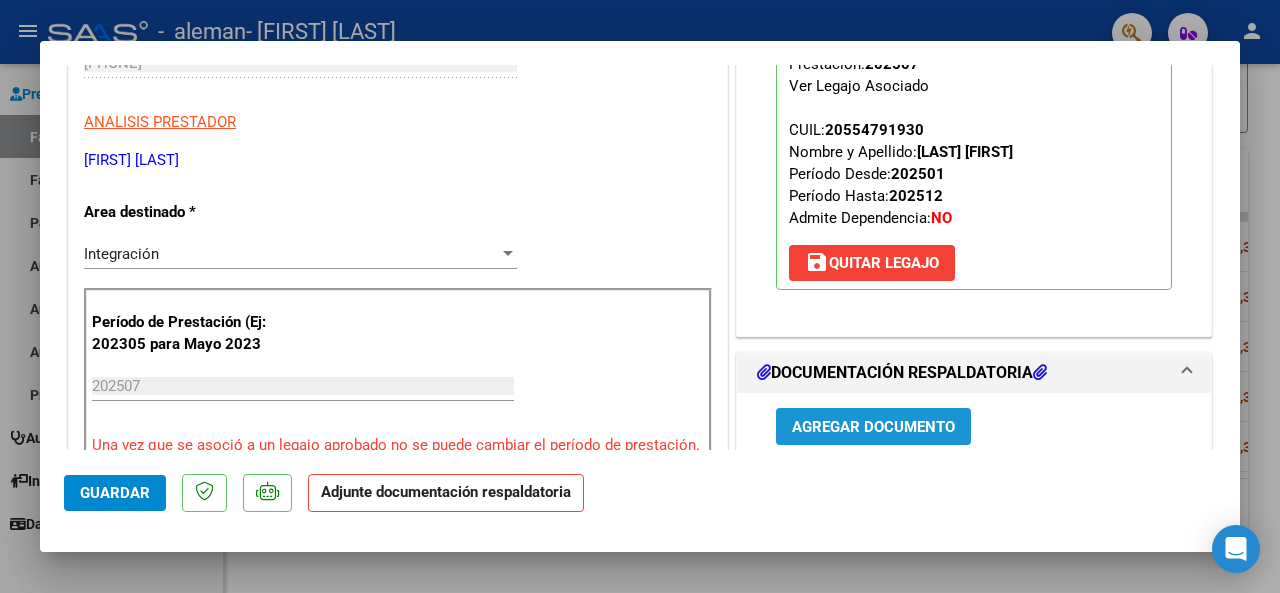 click on "Agregar Documento" at bounding box center [873, 426] 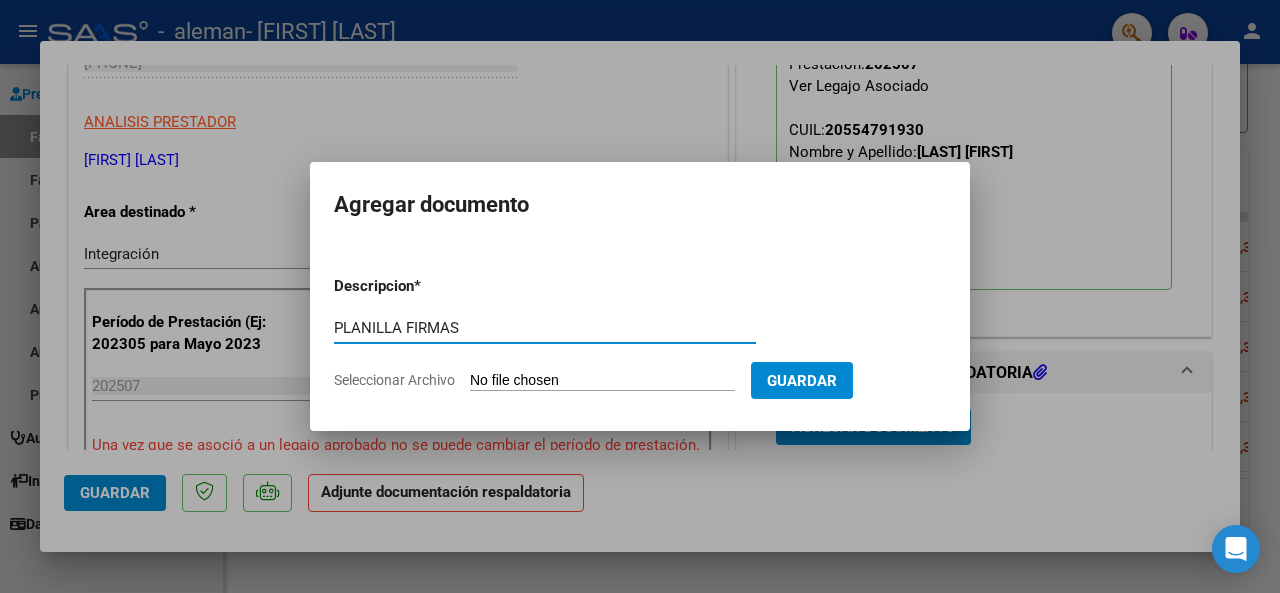 type on "PLANILLA FIRMAS" 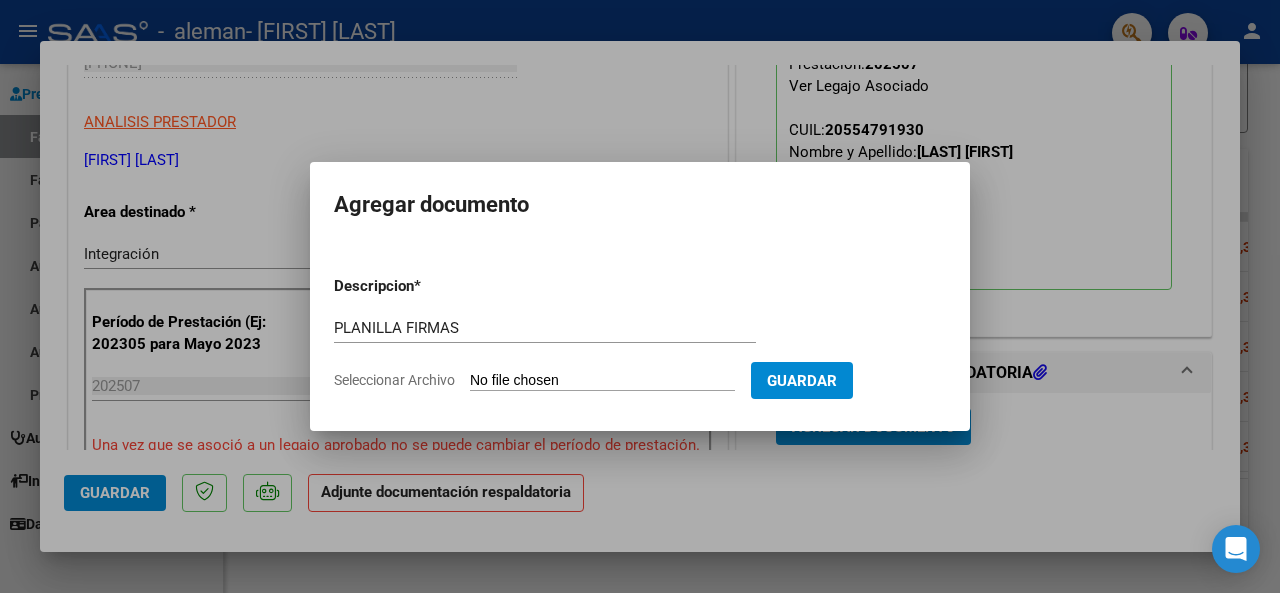 click on "Seleccionar Archivo" at bounding box center [602, 381] 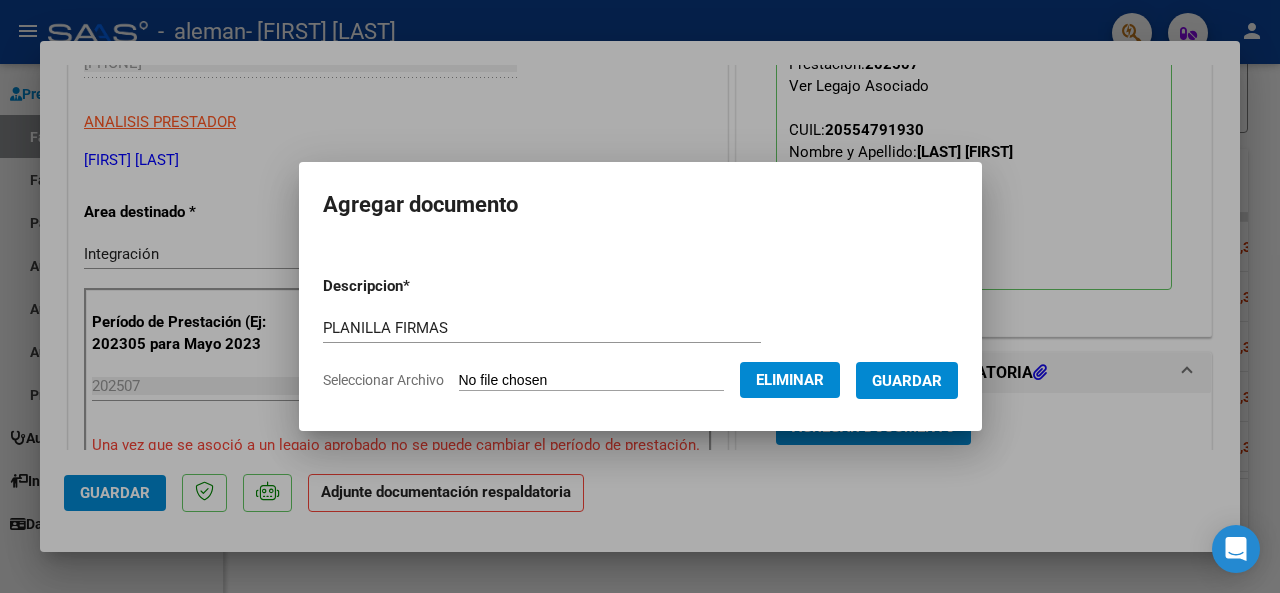 click on "Guardar" at bounding box center [907, 381] 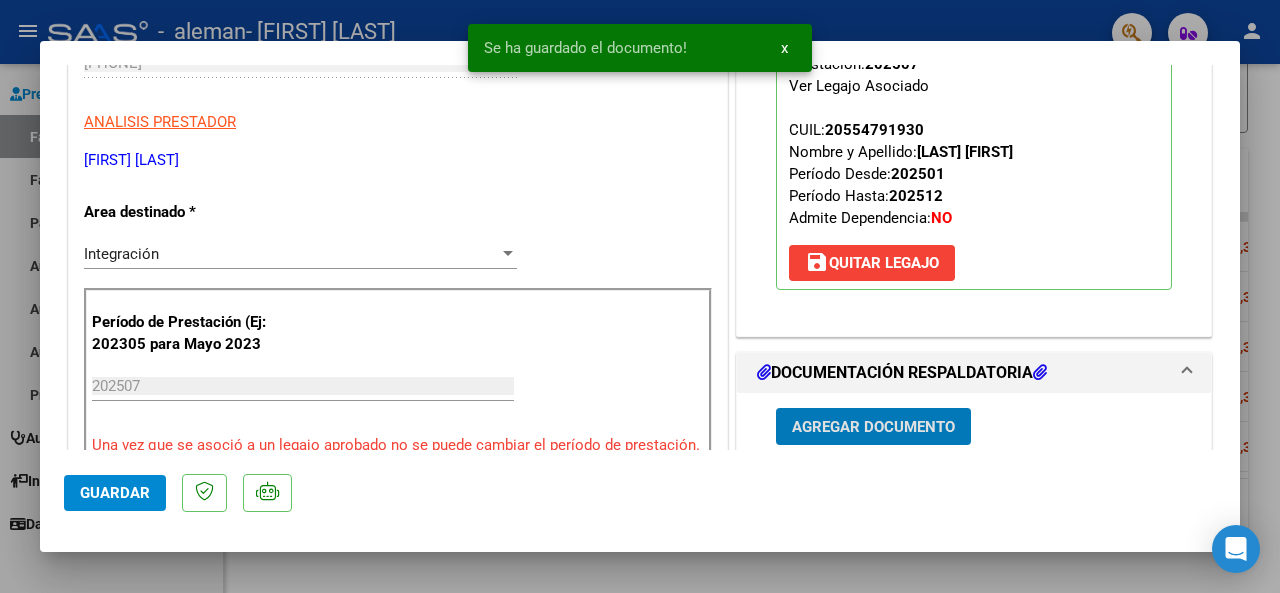 click on "Guardar" 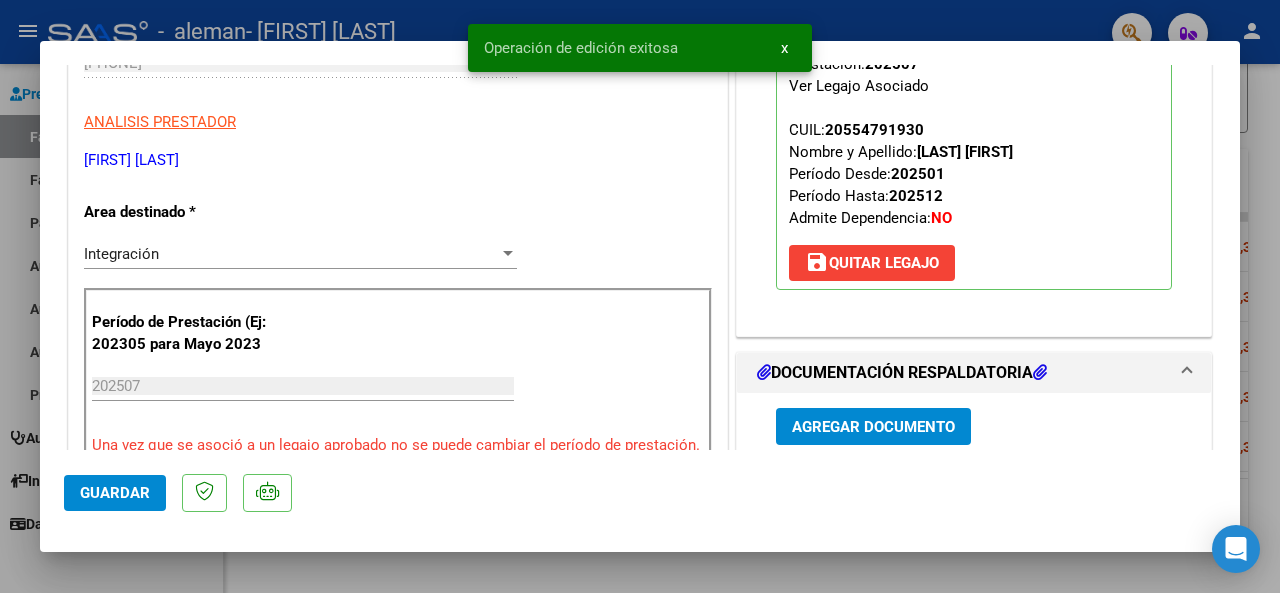 click at bounding box center (640, 296) 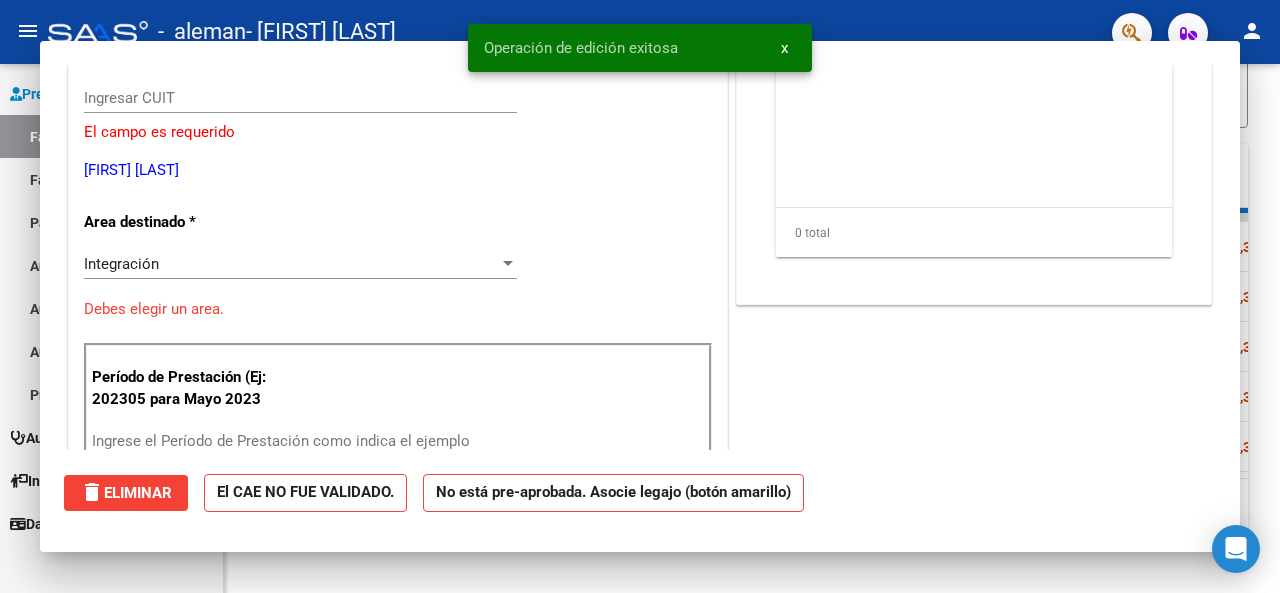 scroll, scrollTop: 0, scrollLeft: 0, axis: both 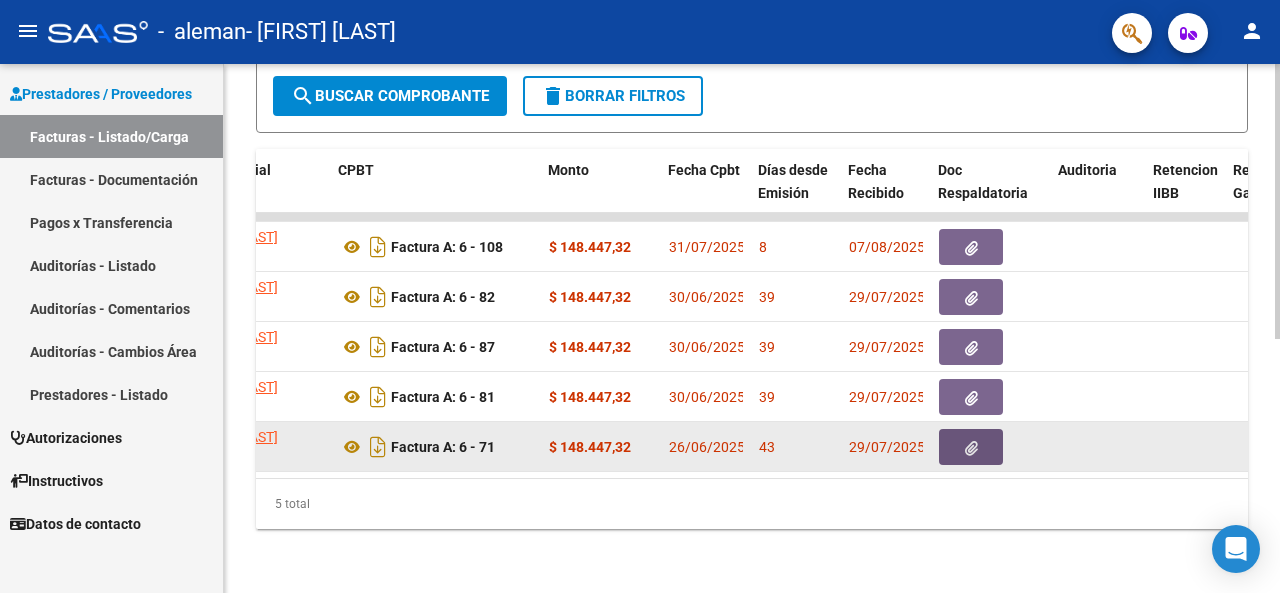 click 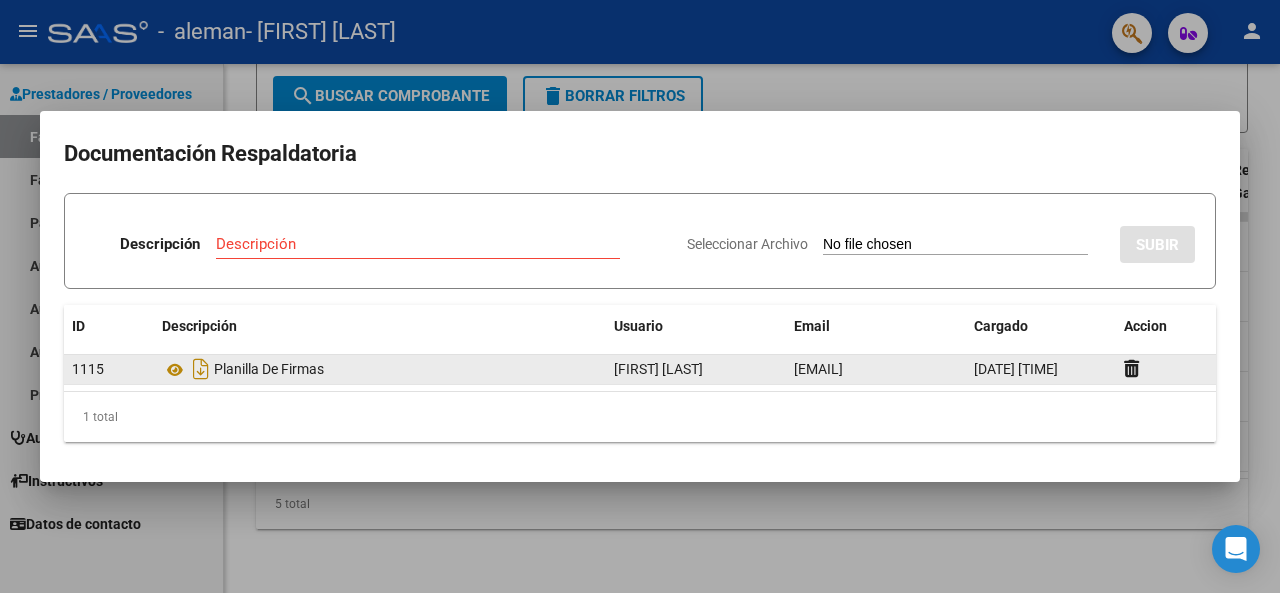 click on "[EMAIL]" 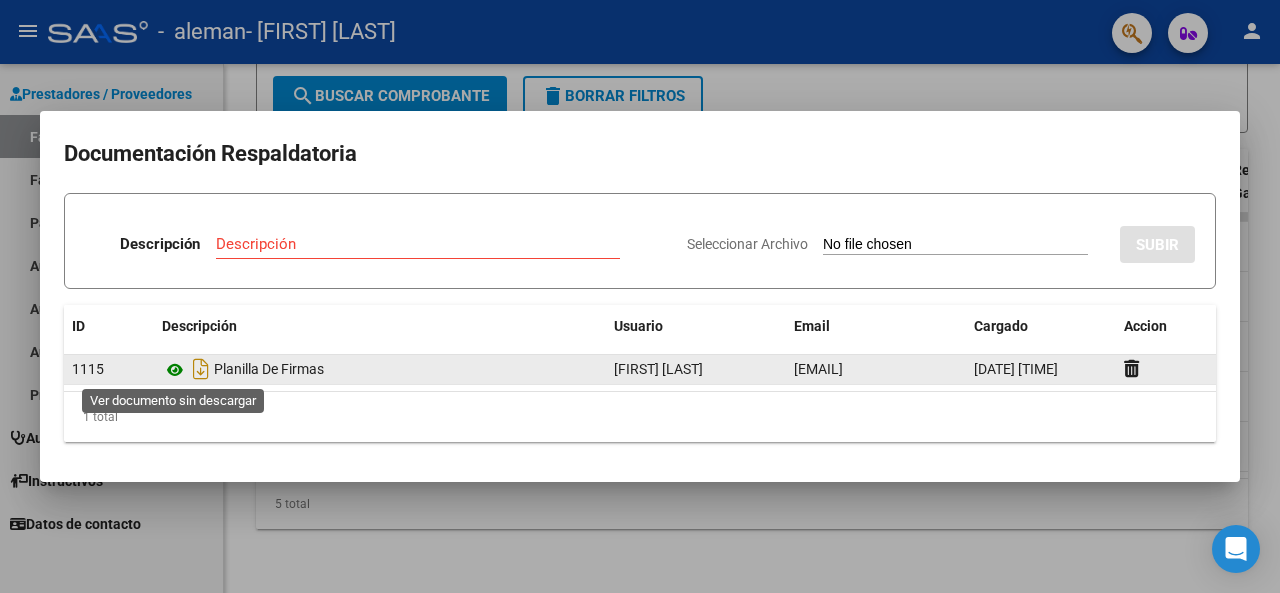 click 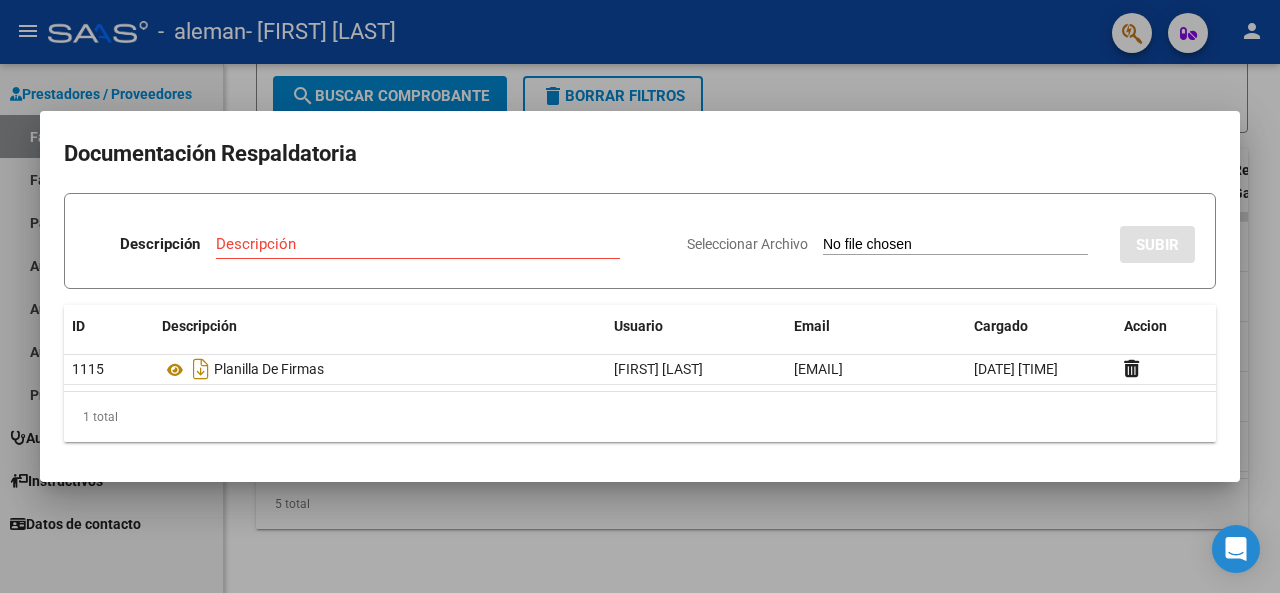 click at bounding box center (640, 296) 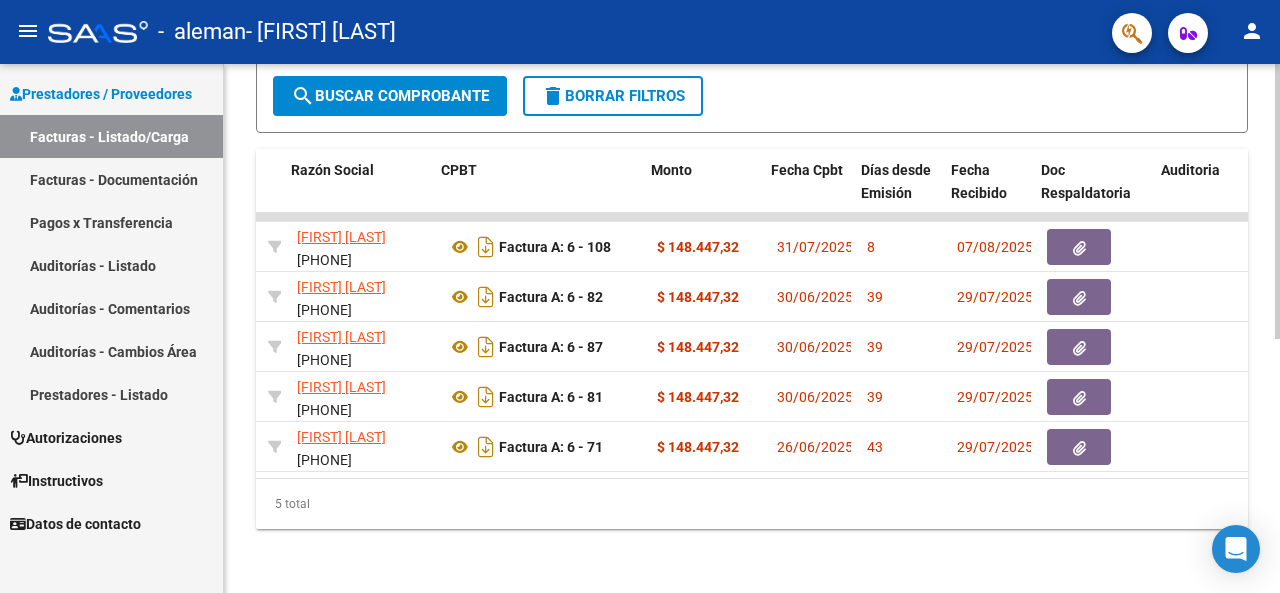 scroll, scrollTop: 0, scrollLeft: 526, axis: horizontal 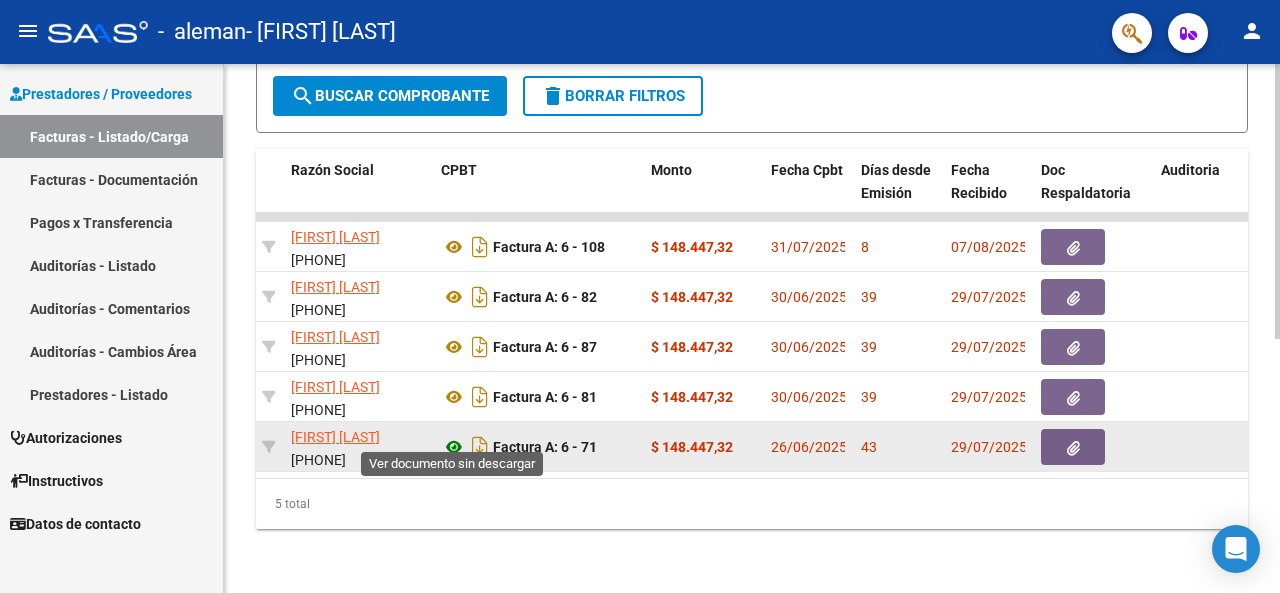 click 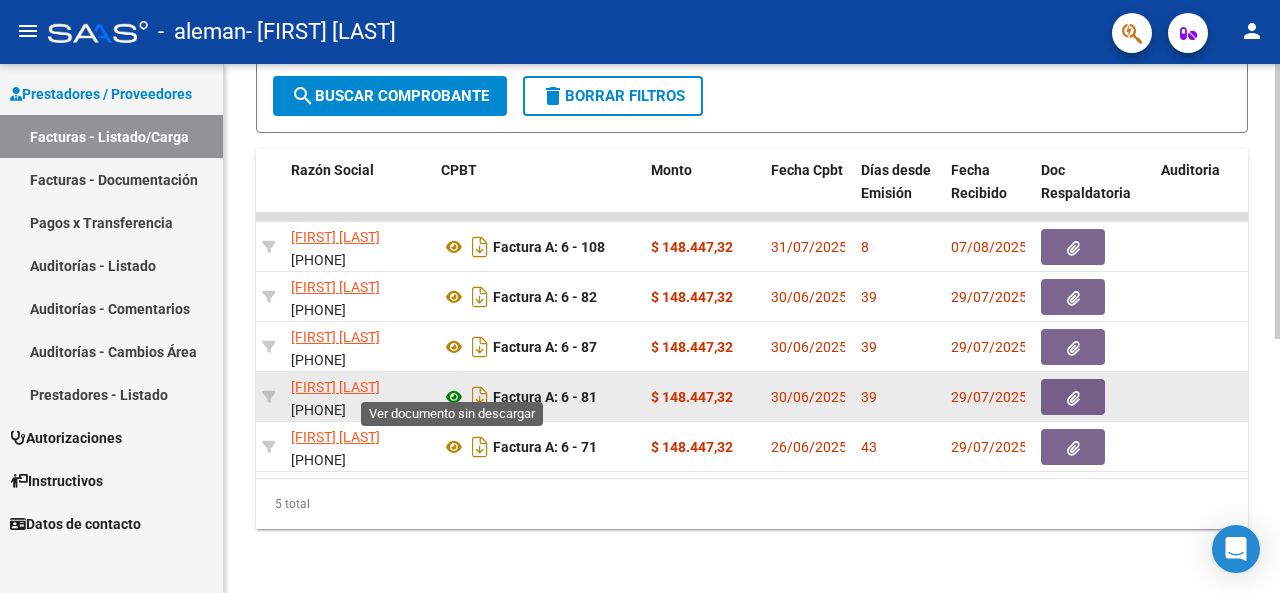 click 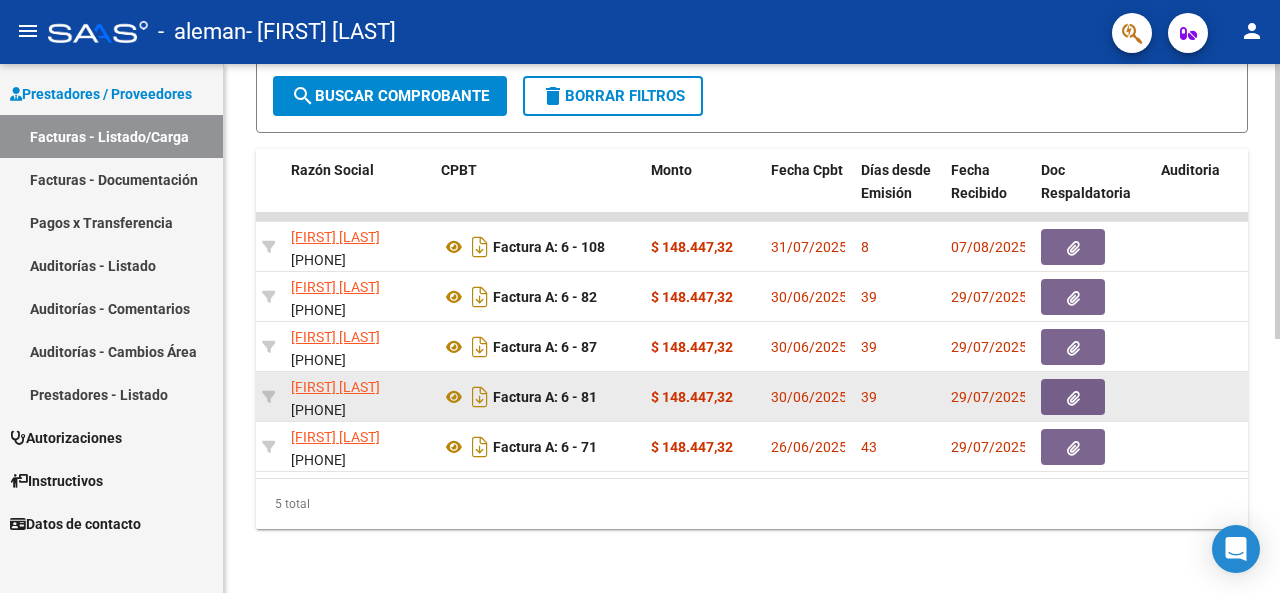 click 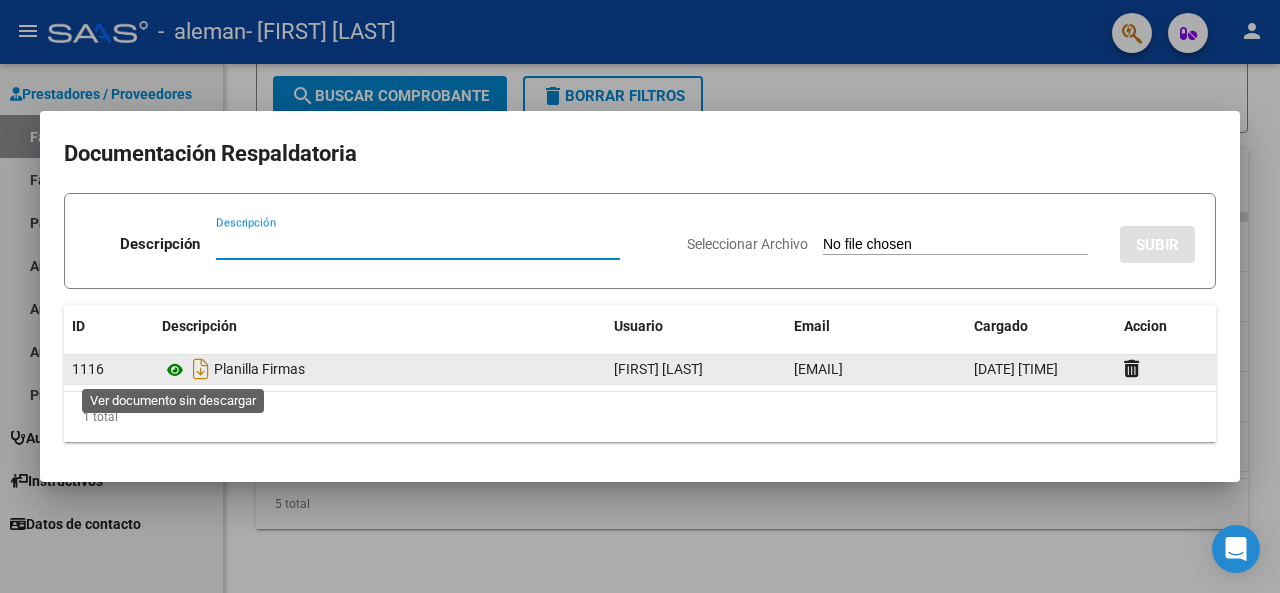 click 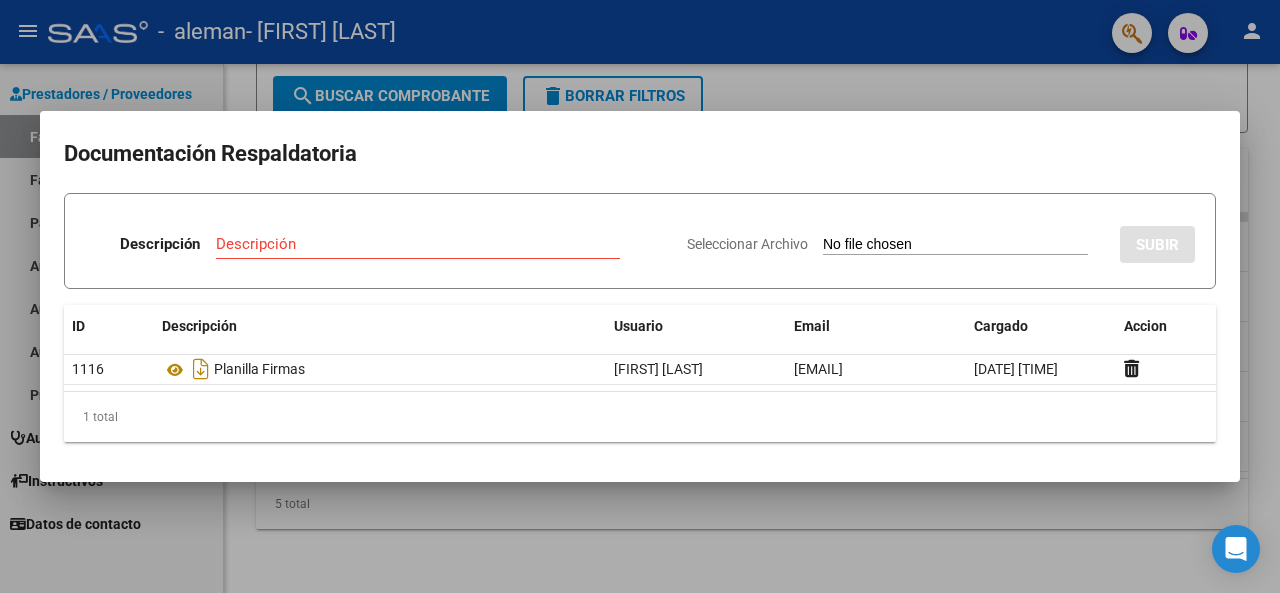 click at bounding box center (640, 296) 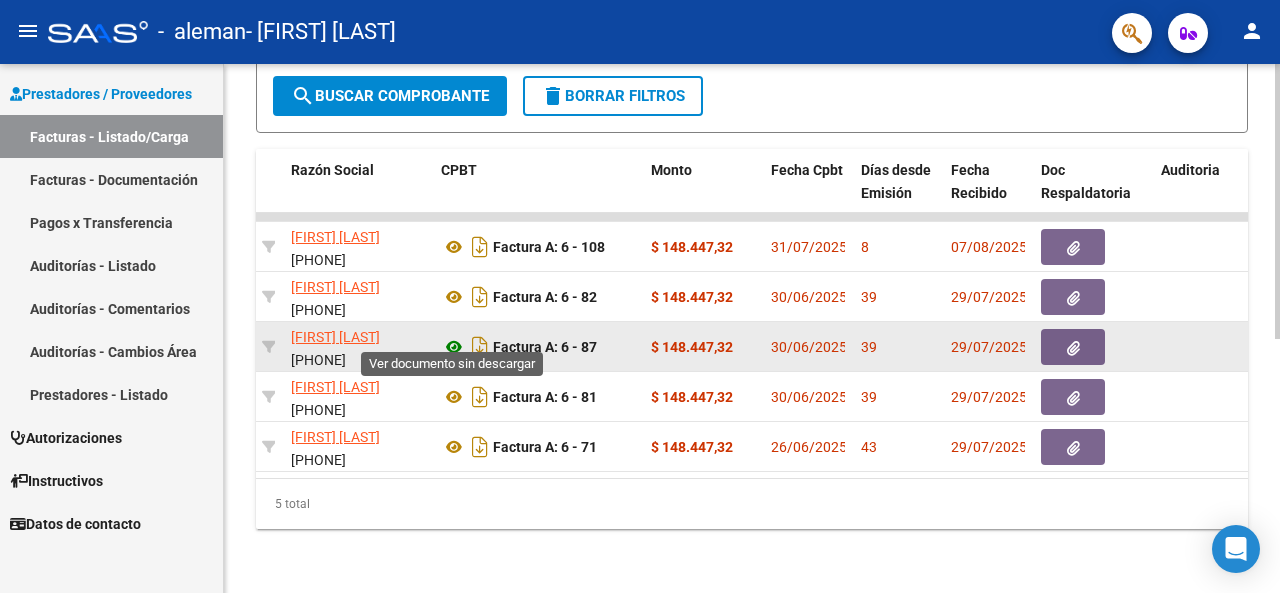 click 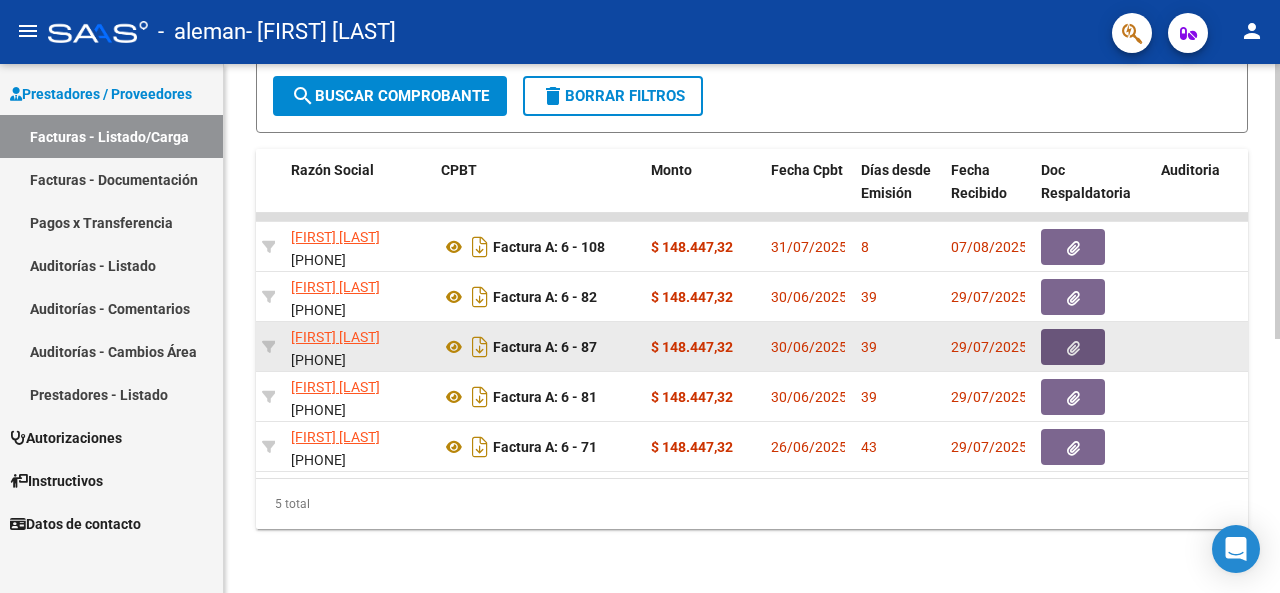 click 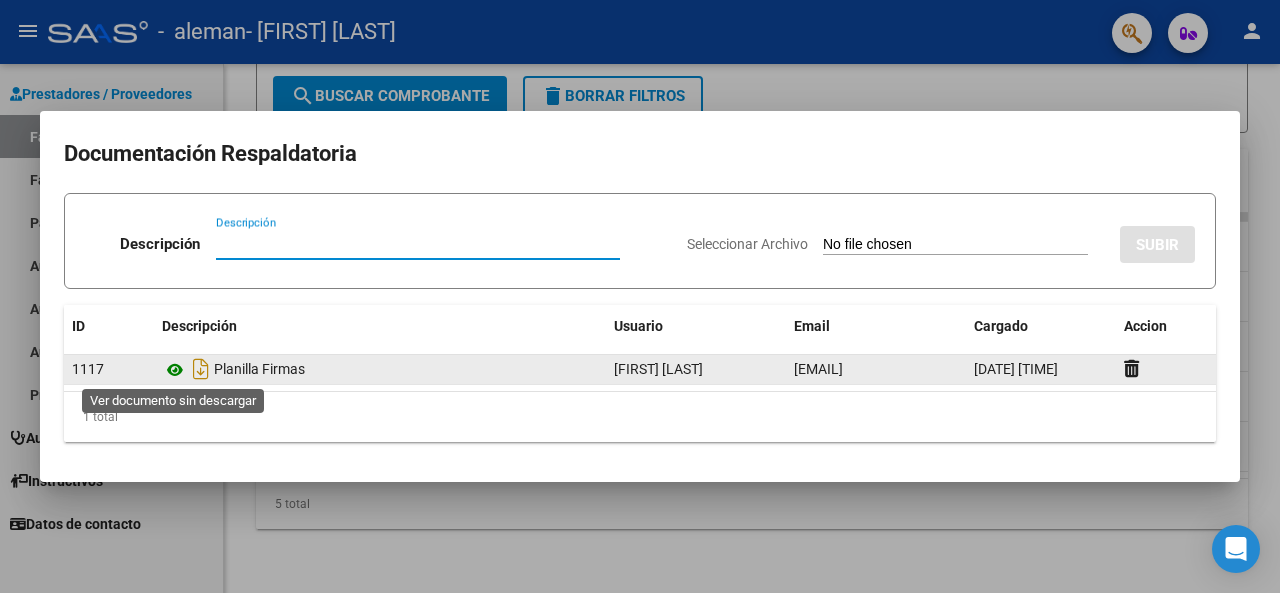 click 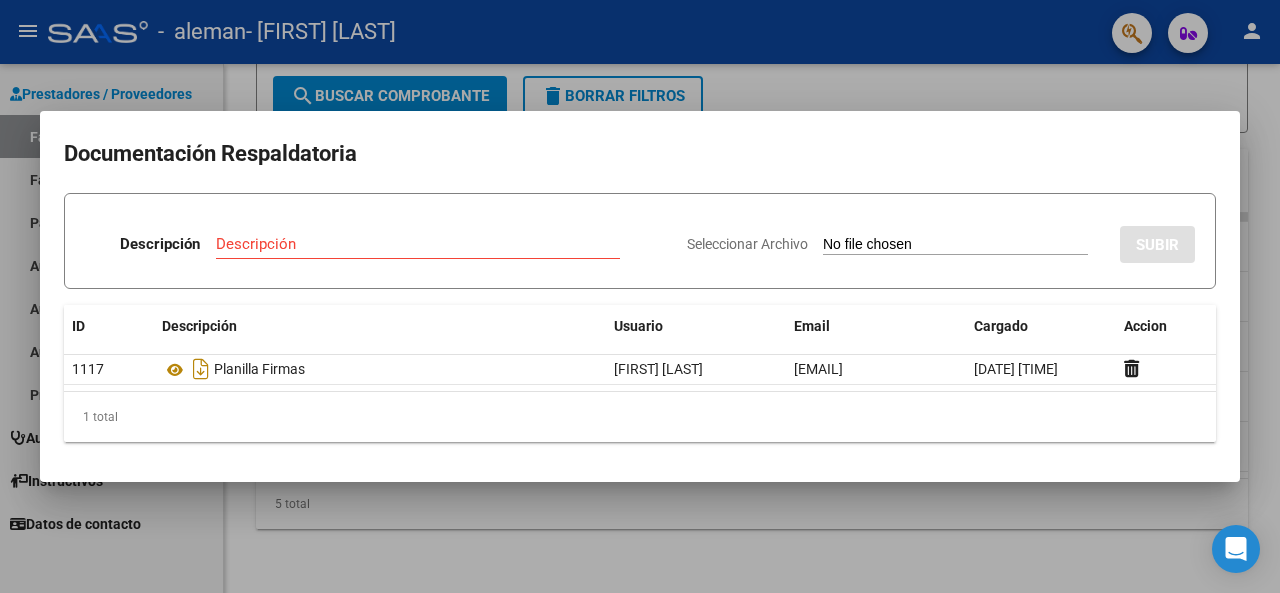 click at bounding box center [640, 296] 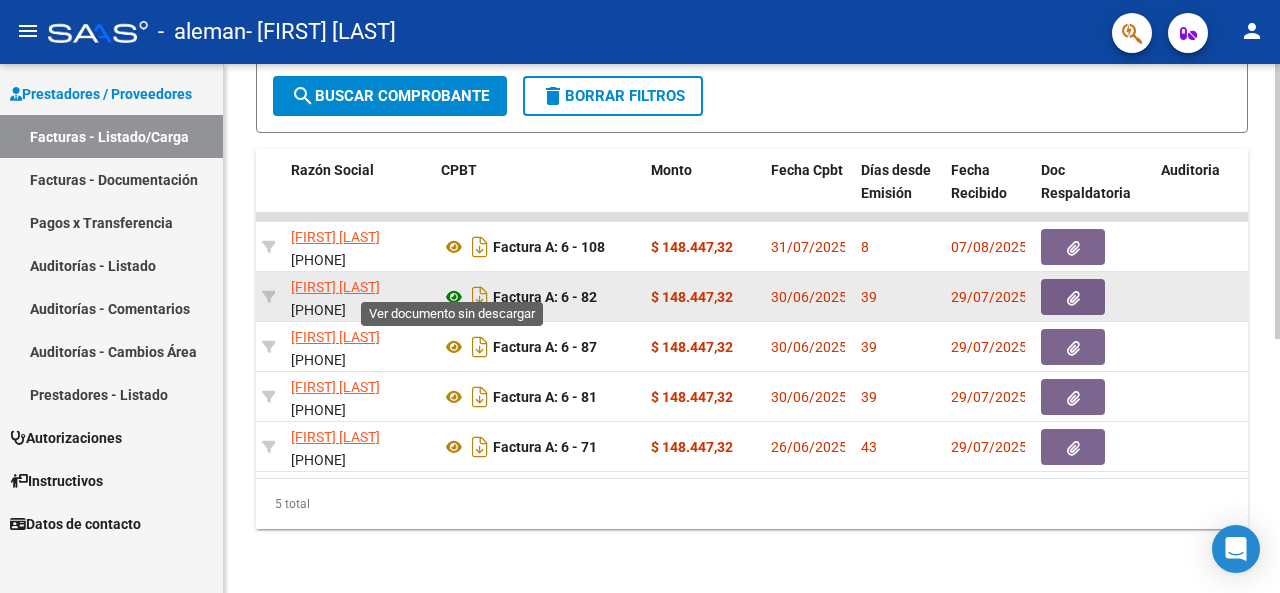 click 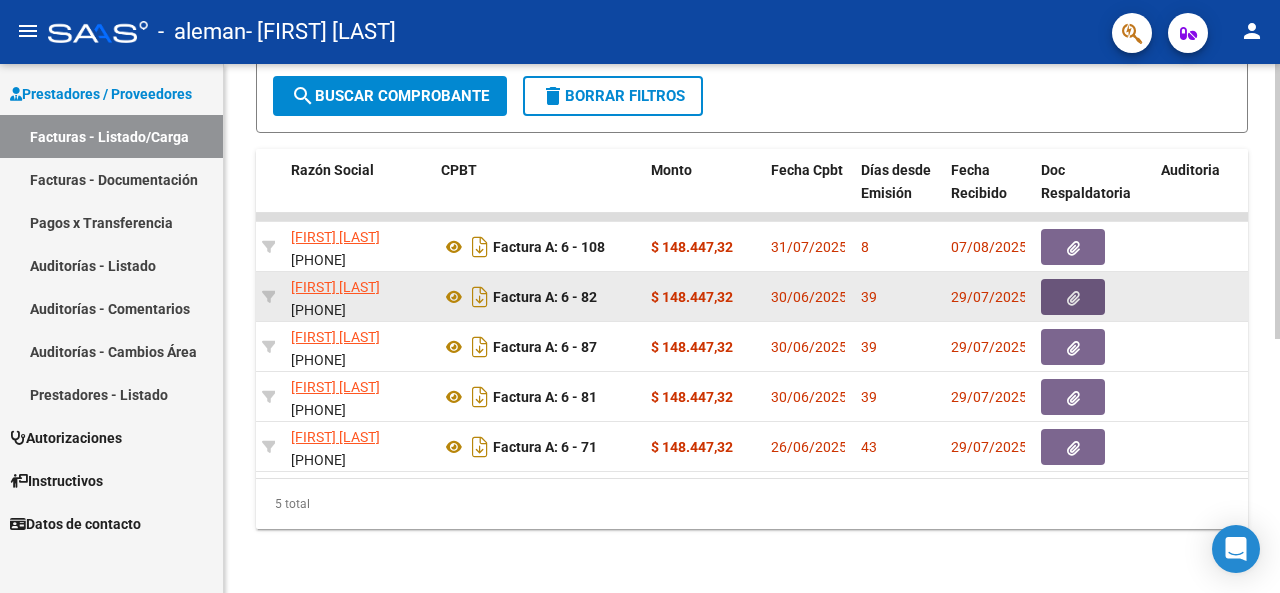 click 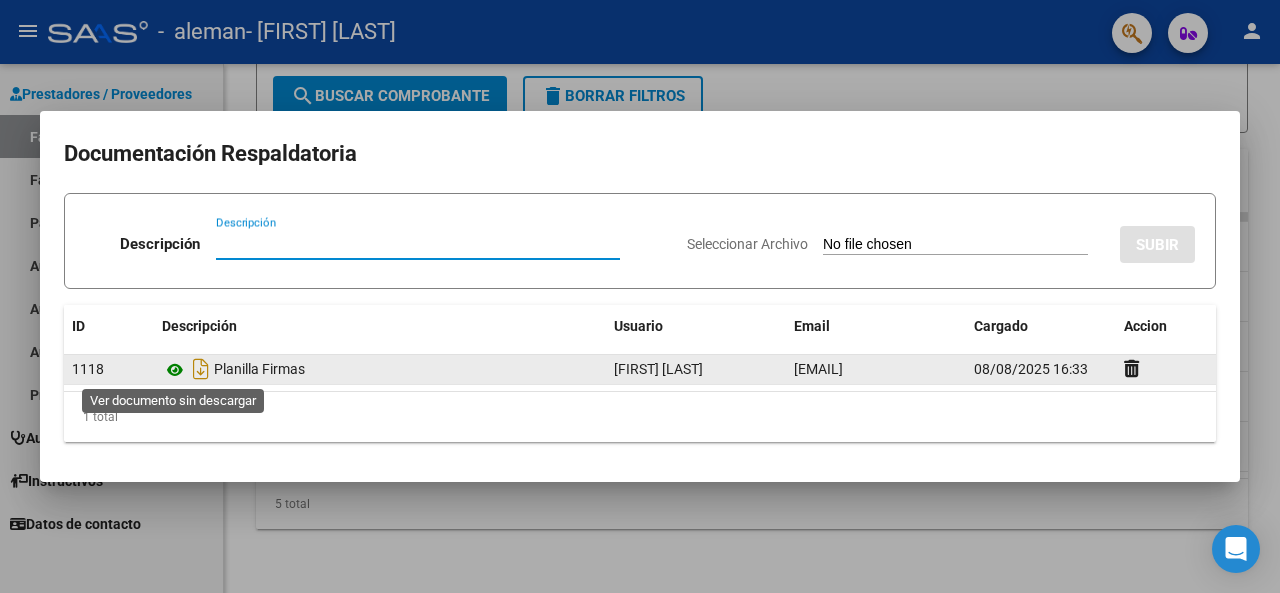 click 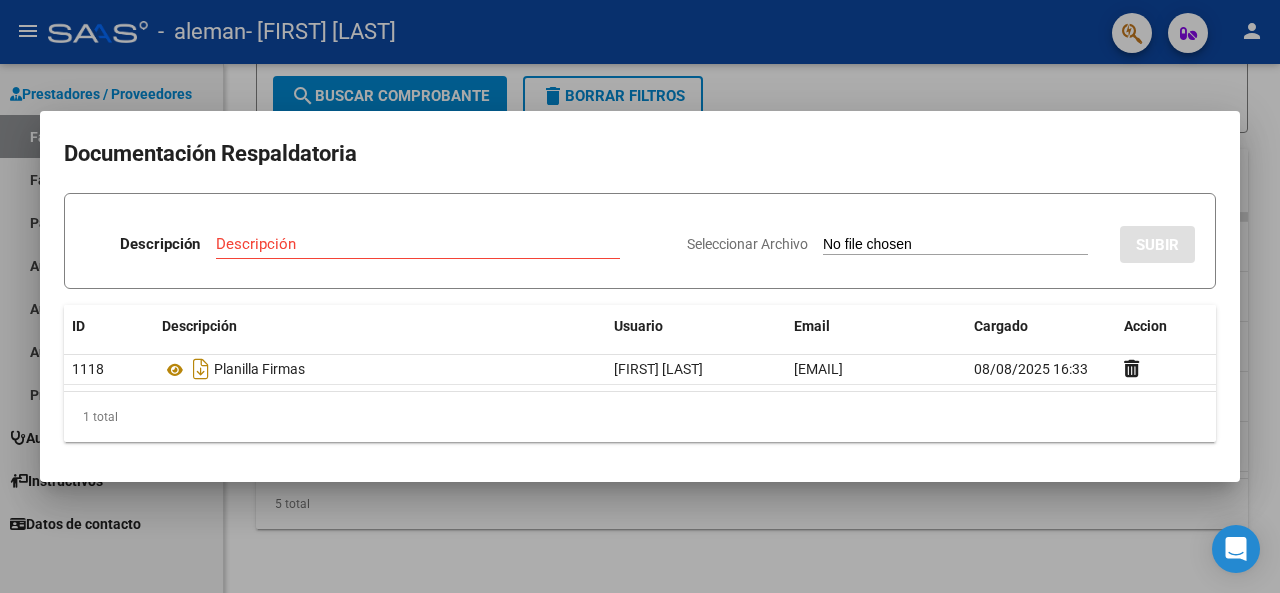 click at bounding box center [640, 296] 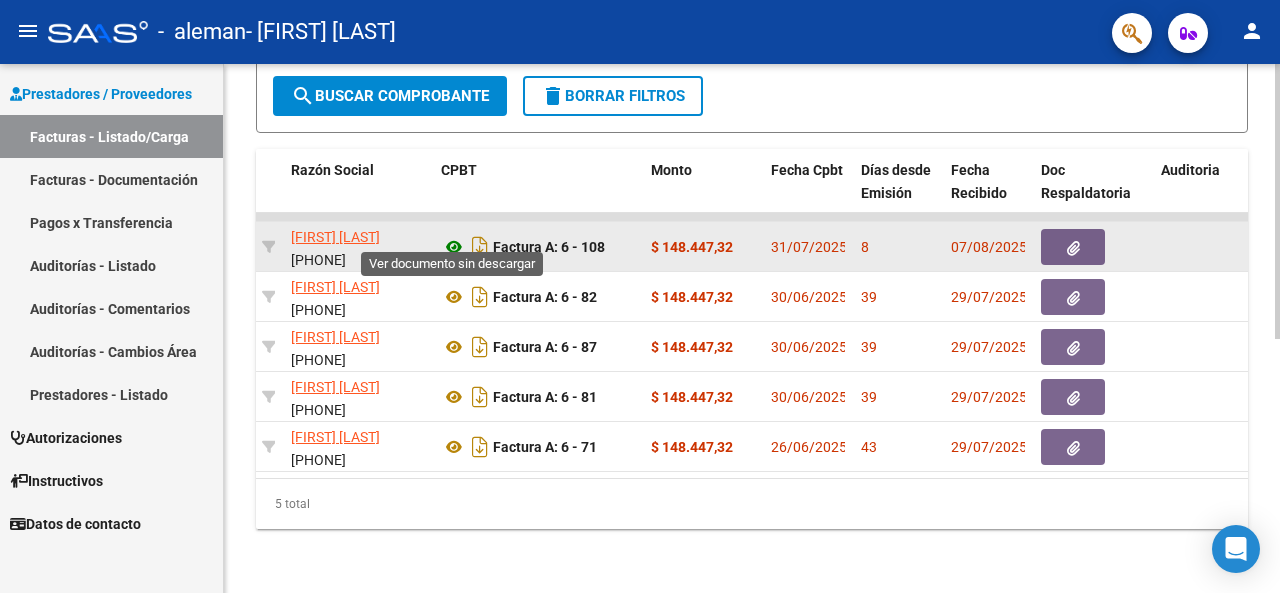 click 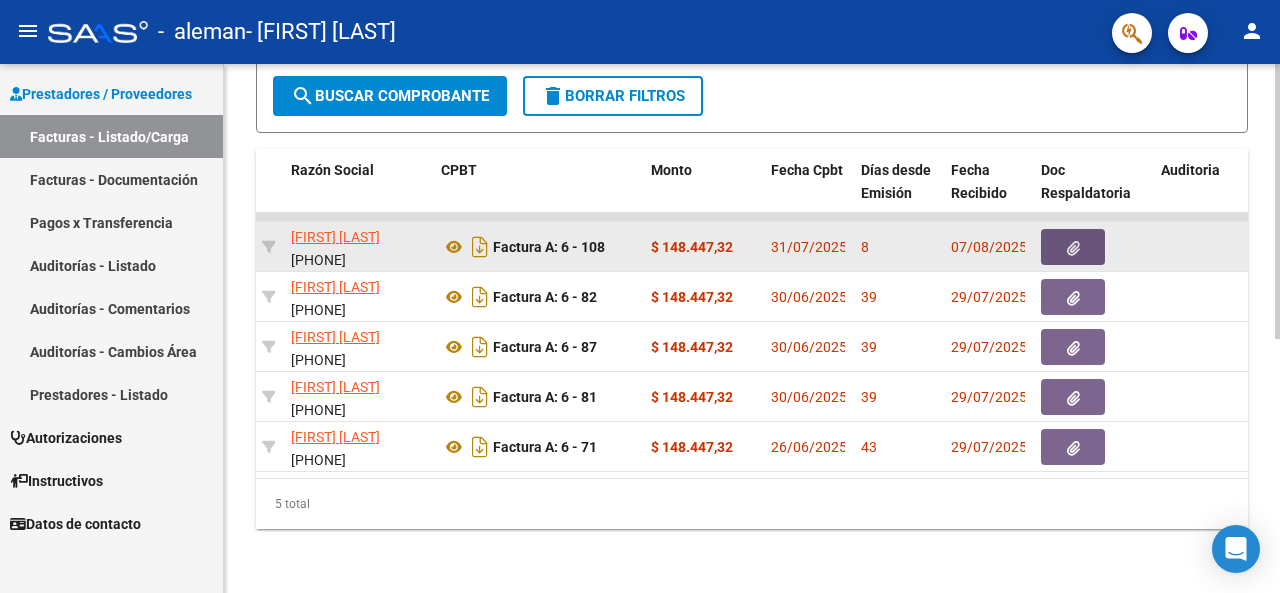click 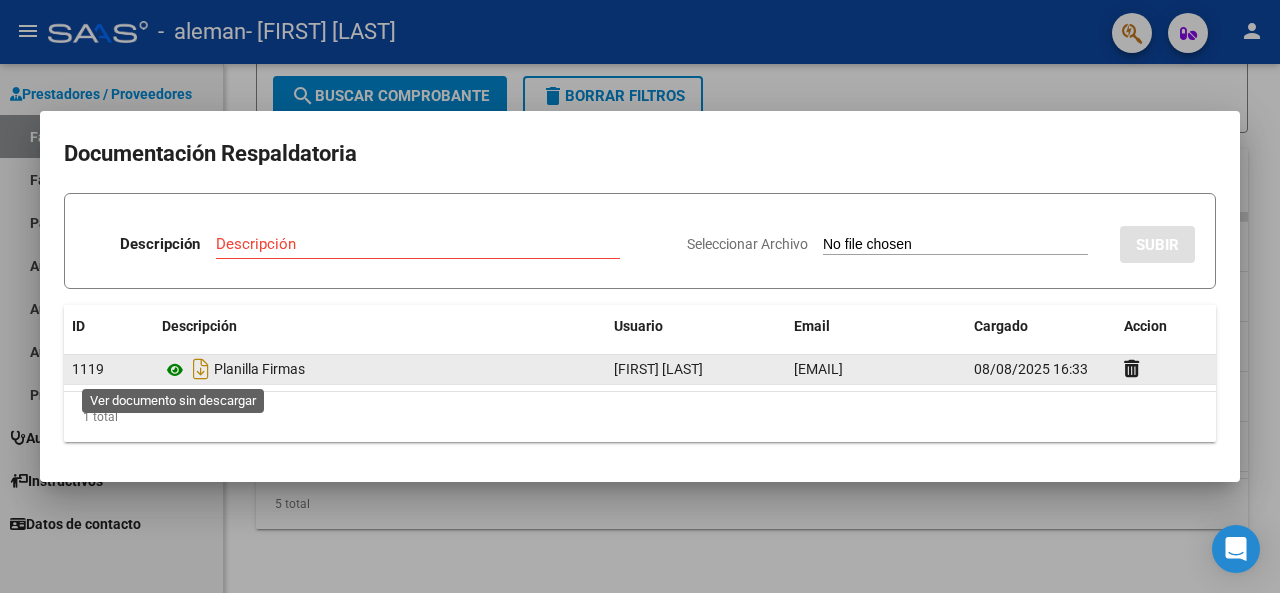 click 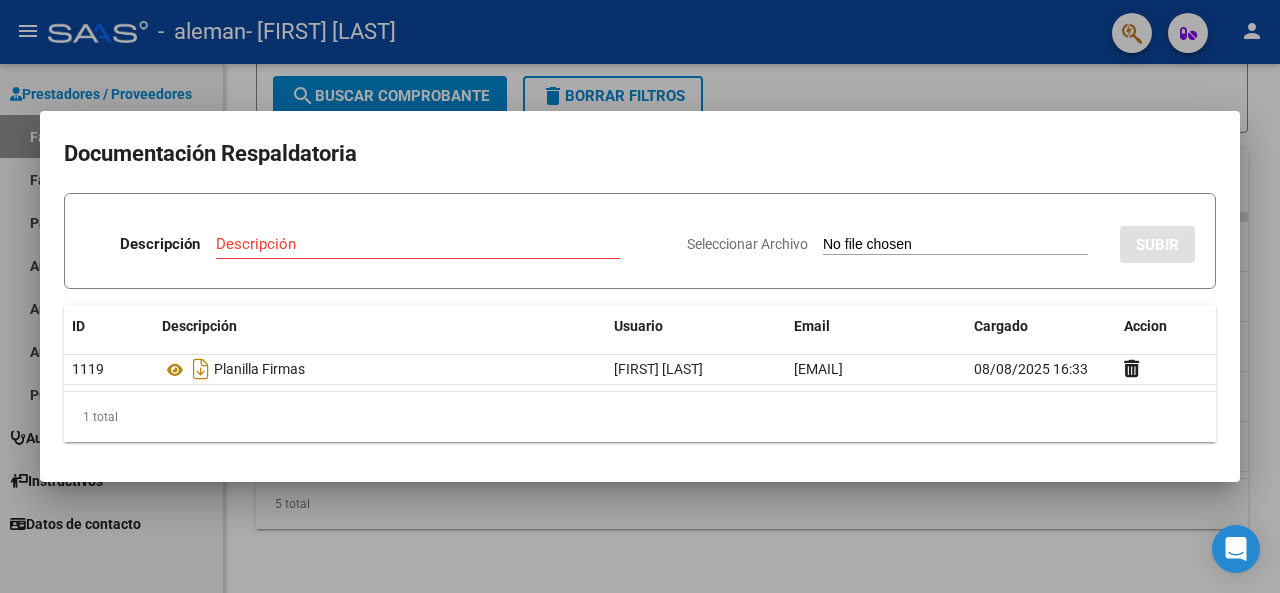 click at bounding box center (640, 296) 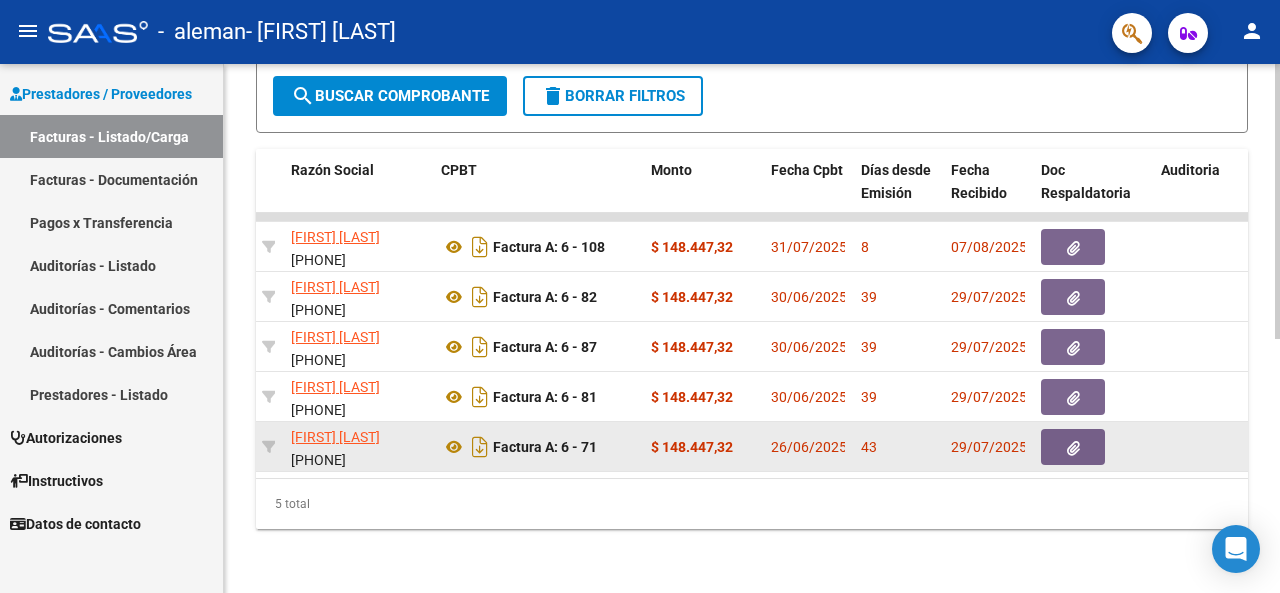scroll, scrollTop: 486, scrollLeft: 0, axis: vertical 